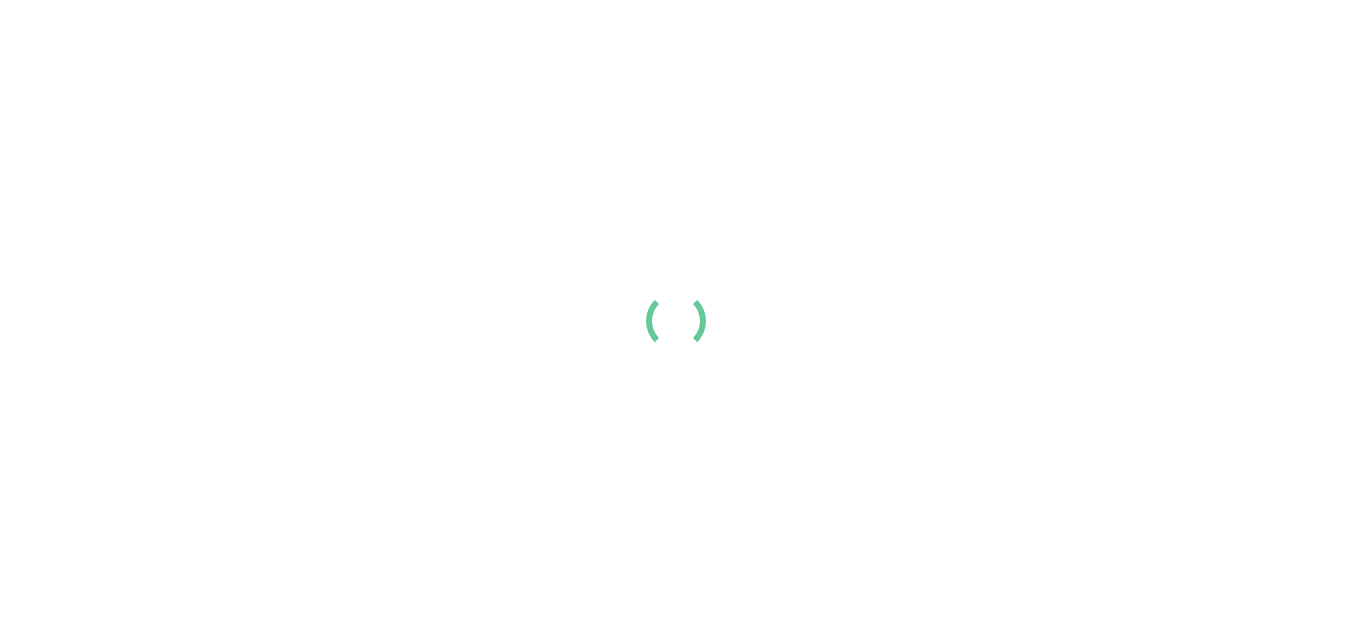 scroll, scrollTop: 0, scrollLeft: 0, axis: both 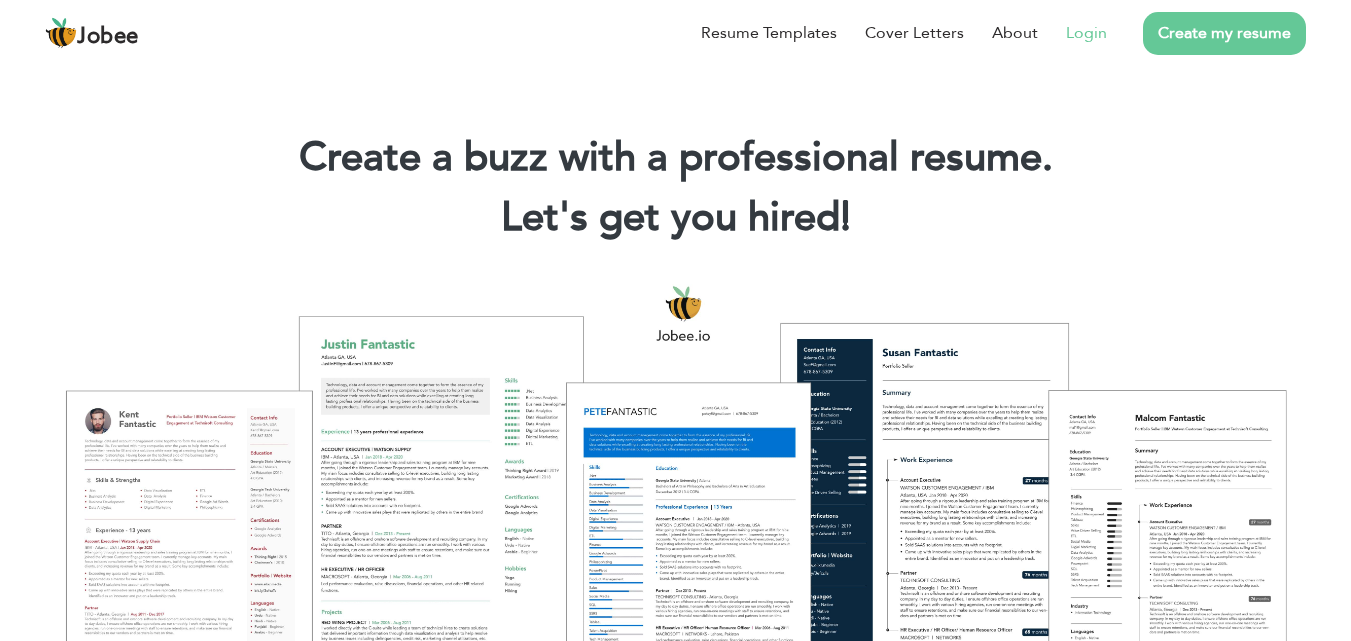 click on "Login" at bounding box center [1086, 33] 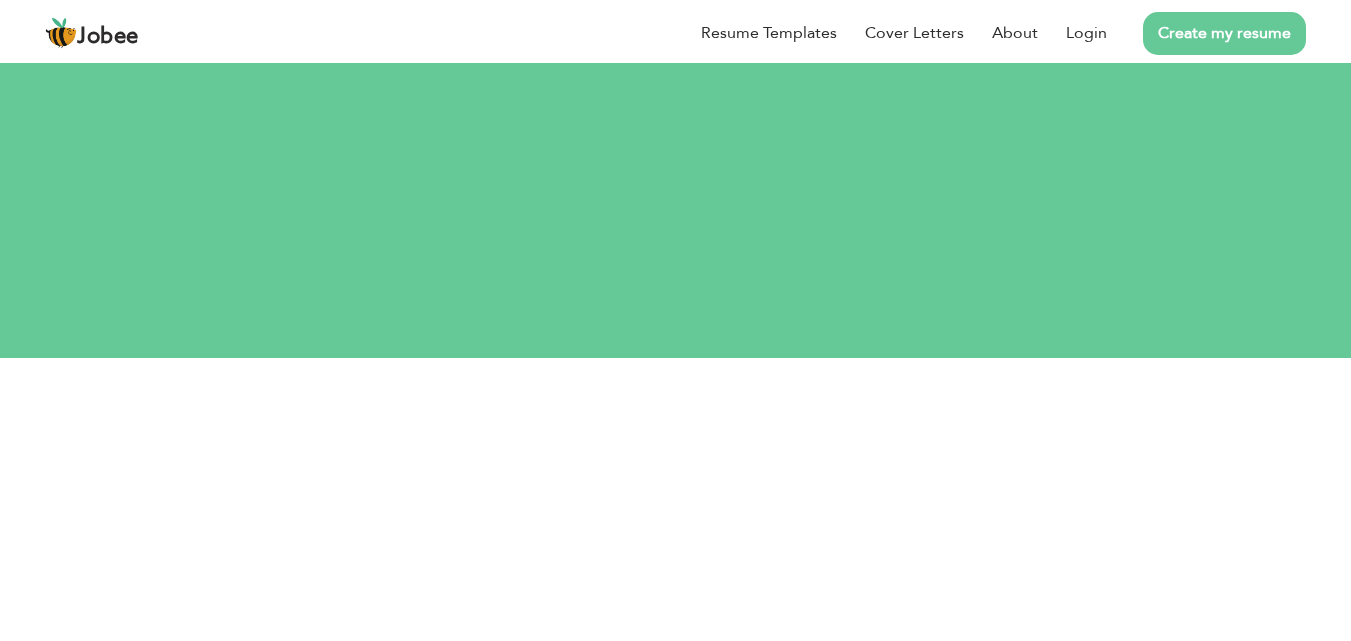 scroll, scrollTop: 0, scrollLeft: 0, axis: both 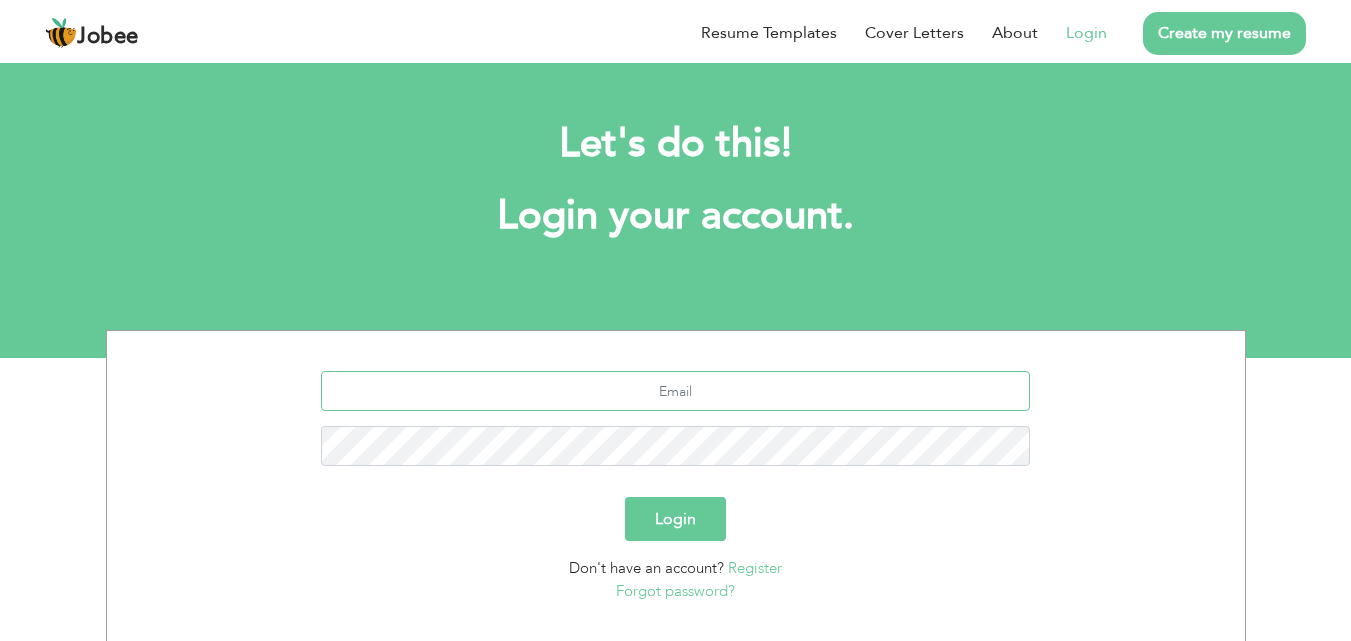 type on "farrukh_lhr@yahoo.com" 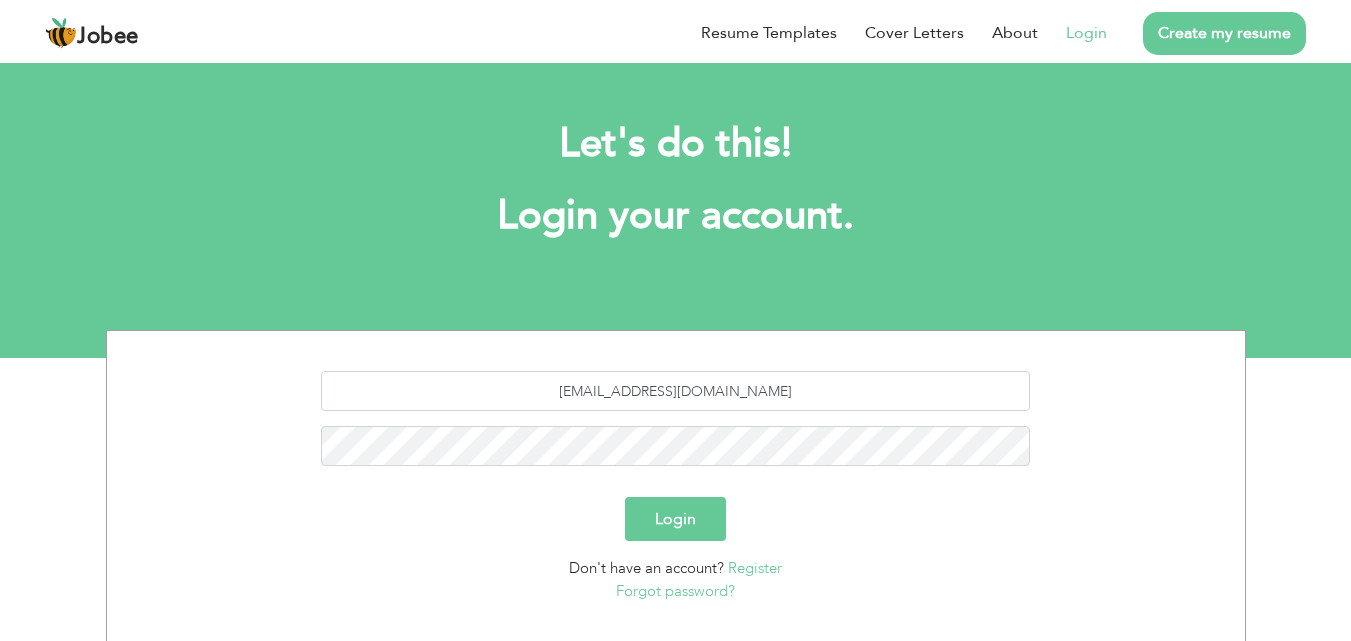 click on "Login" at bounding box center [675, 519] 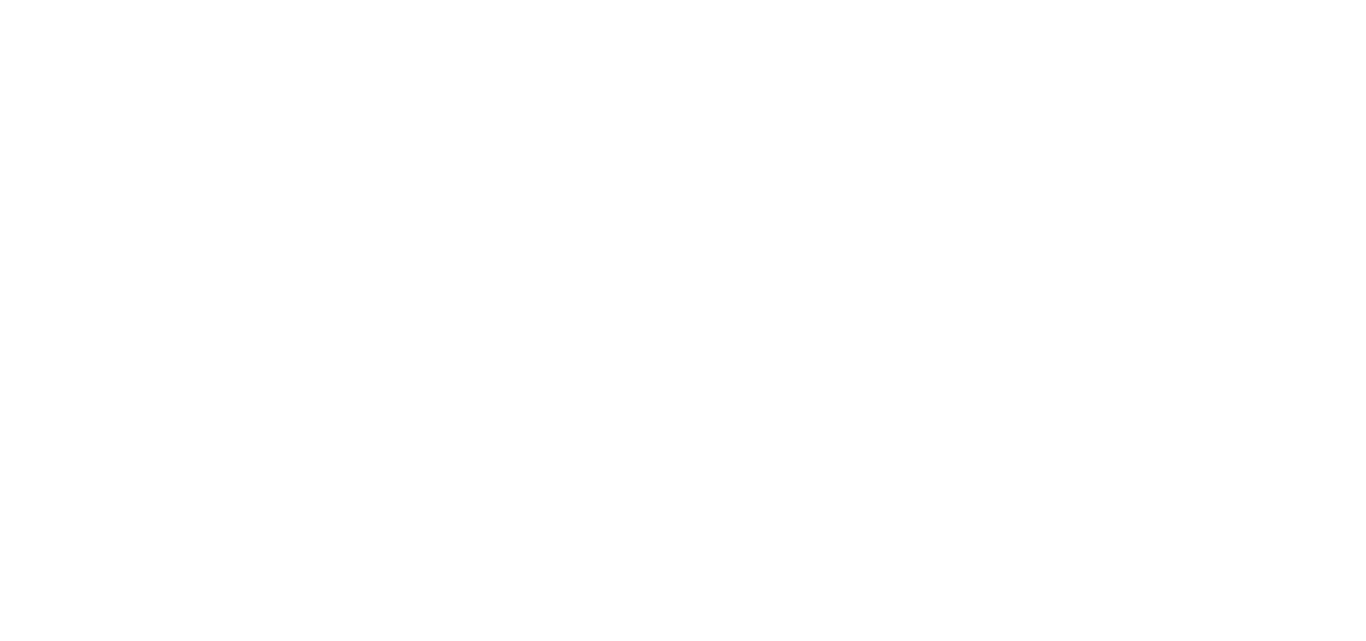 scroll, scrollTop: 0, scrollLeft: 0, axis: both 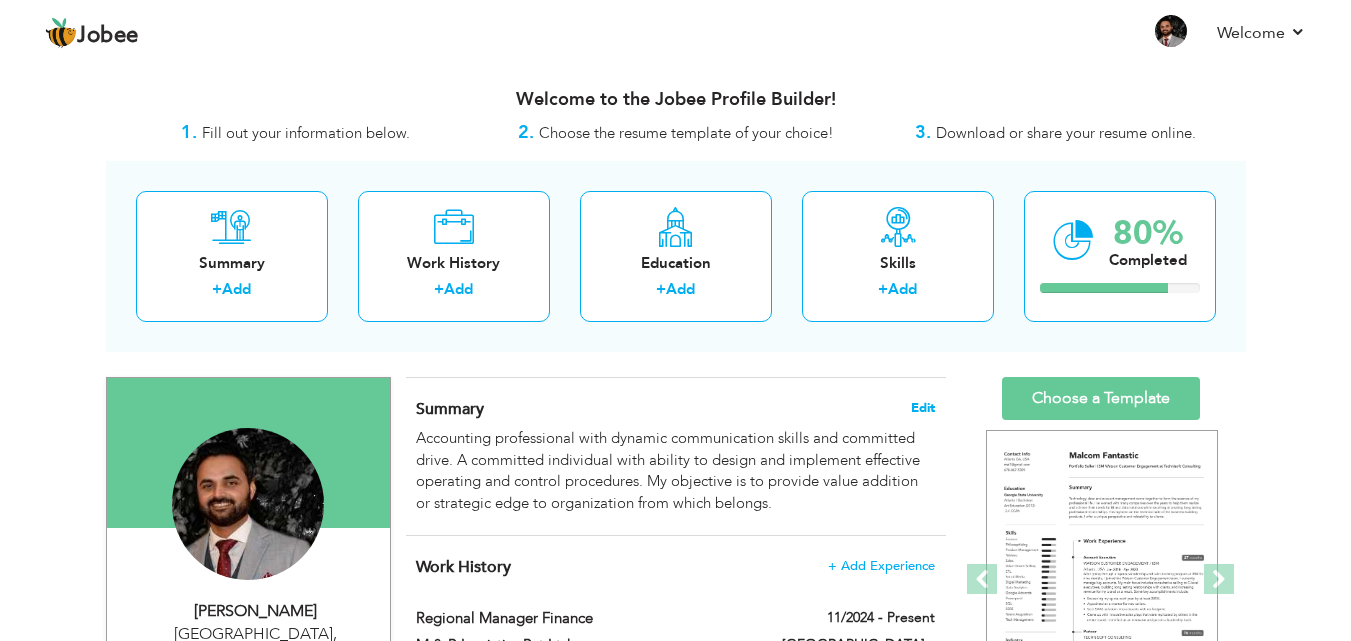 click on "Edit" at bounding box center (923, 408) 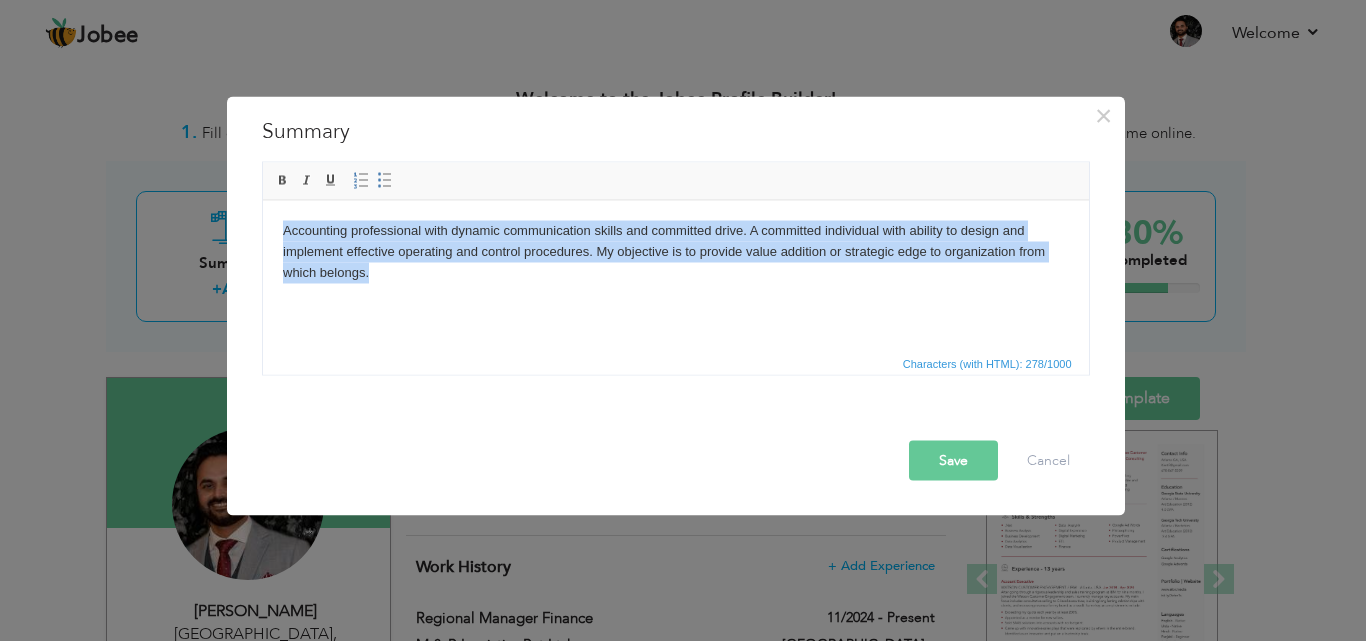 type 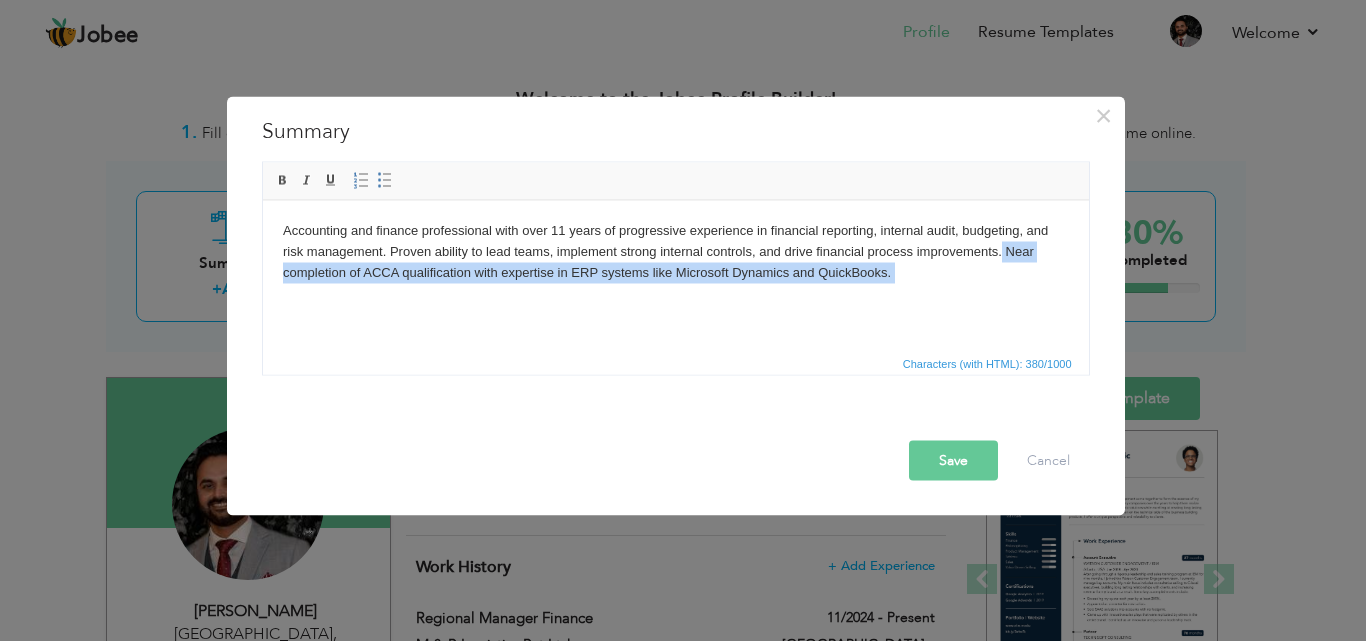 drag, startPoint x: 1000, startPoint y: 249, endPoint x: 1014, endPoint y: 288, distance: 41.4367 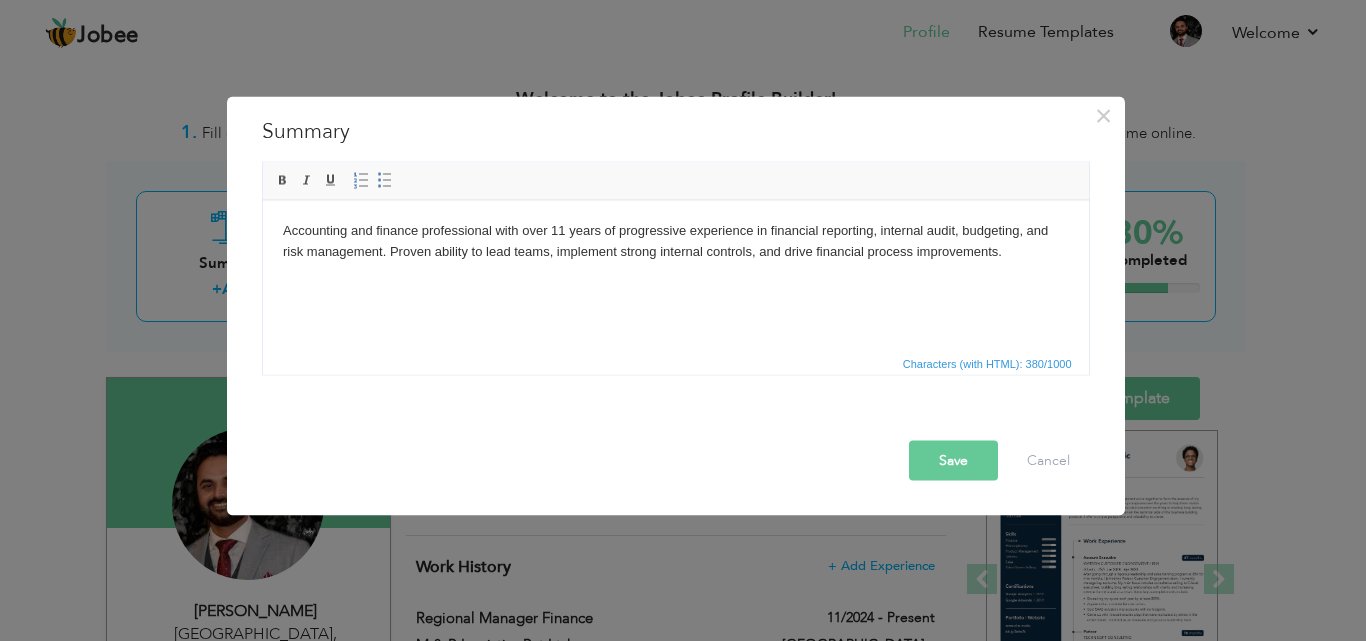 click on "Save" at bounding box center (953, 460) 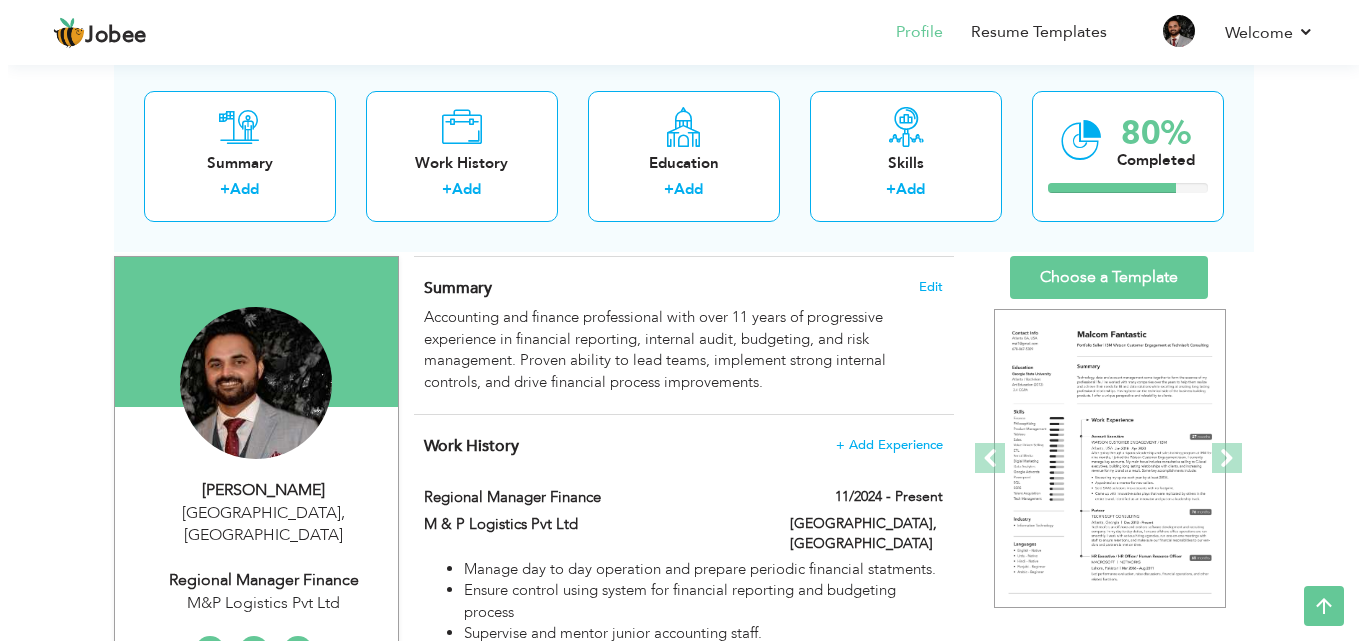scroll, scrollTop: 279, scrollLeft: 0, axis: vertical 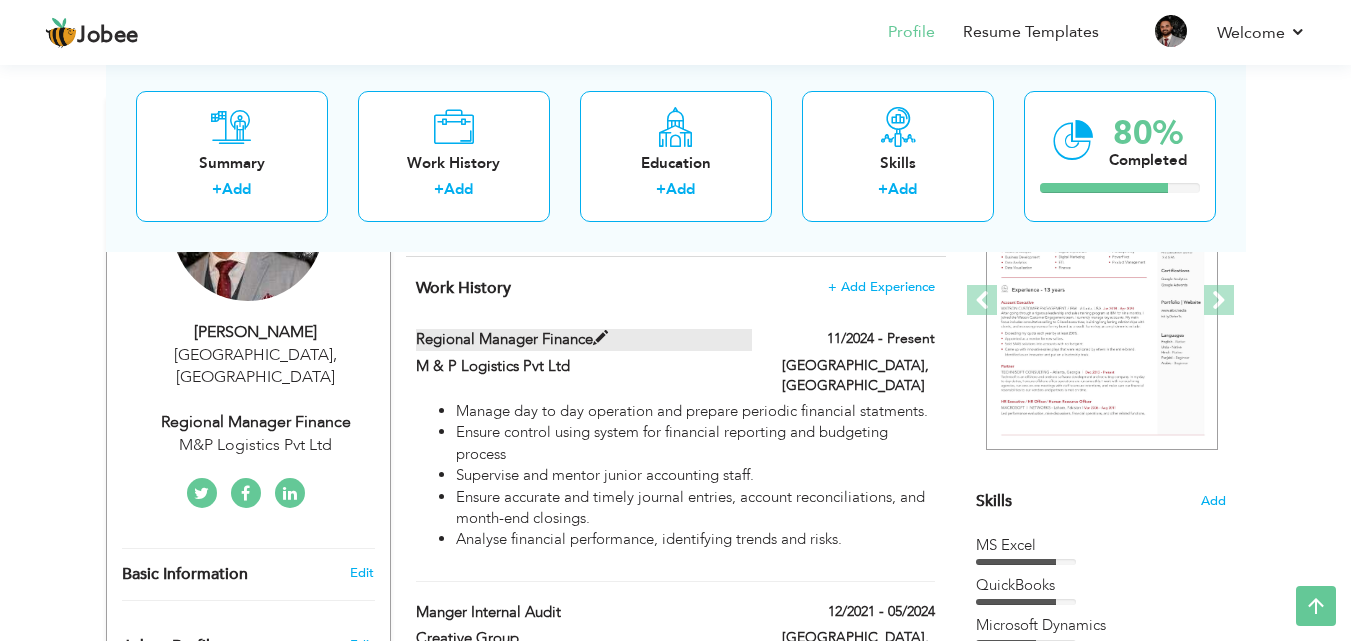 click at bounding box center (600, 338) 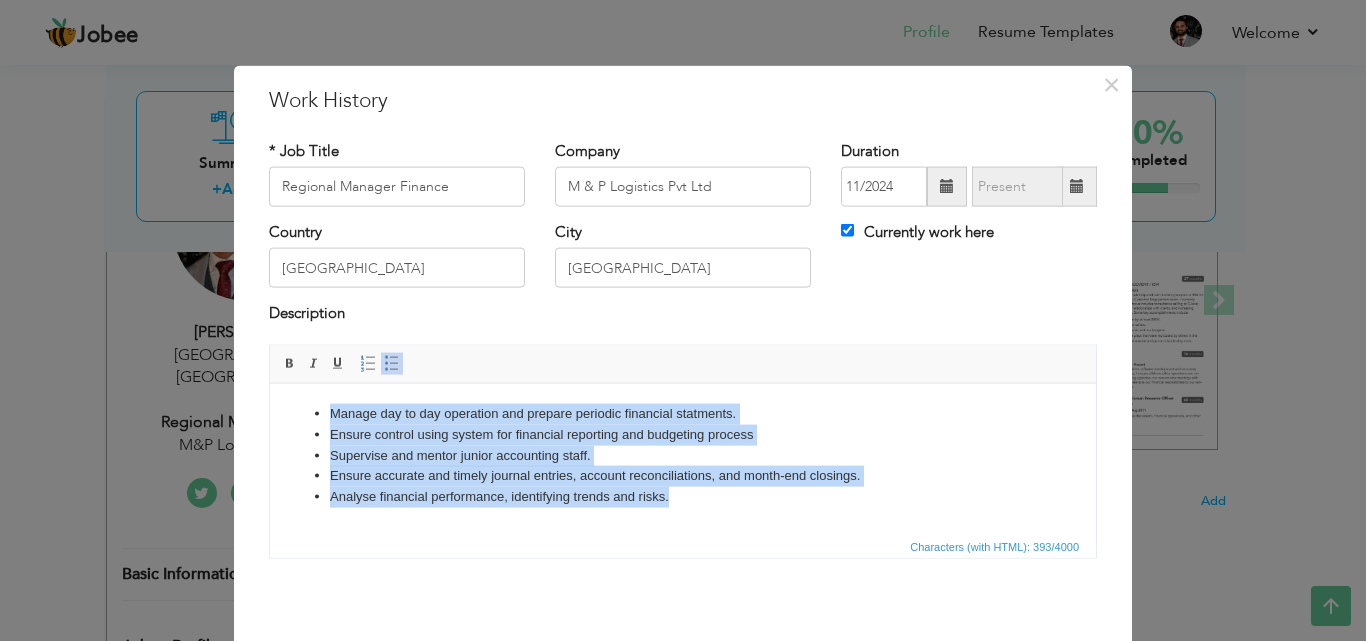 drag, startPoint x: 682, startPoint y: 515, endPoint x: 182, endPoint y: 397, distance: 513.73535 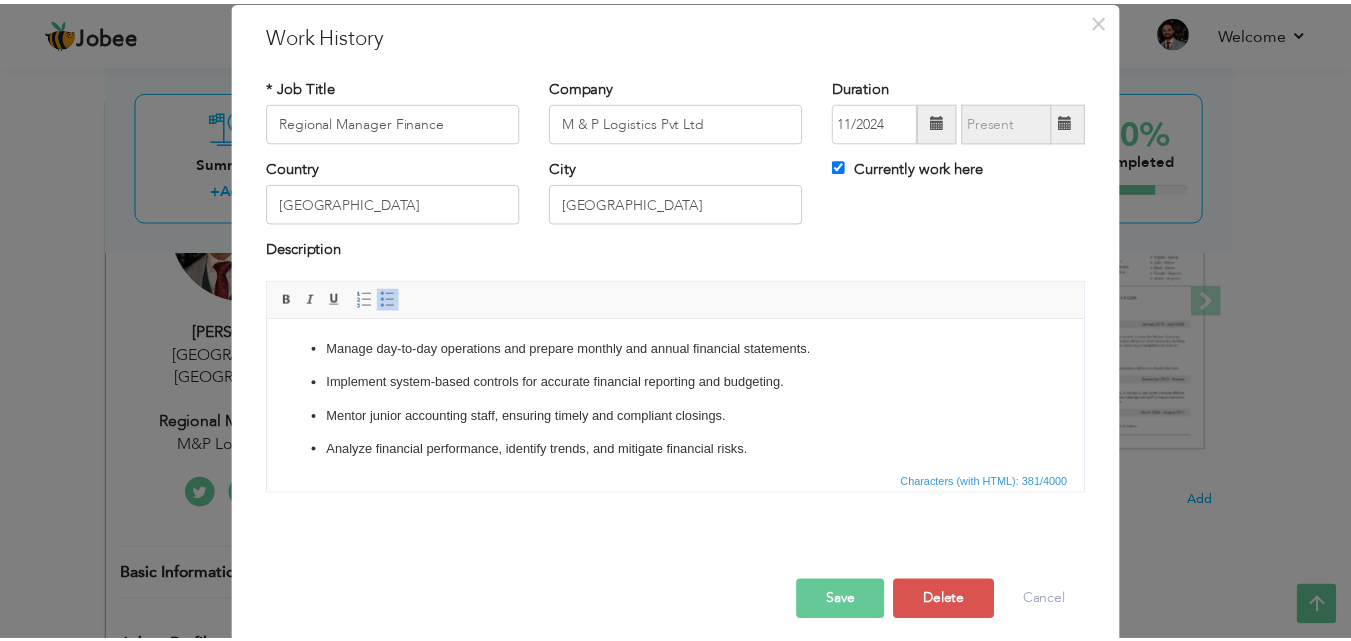 scroll, scrollTop: 79, scrollLeft: 0, axis: vertical 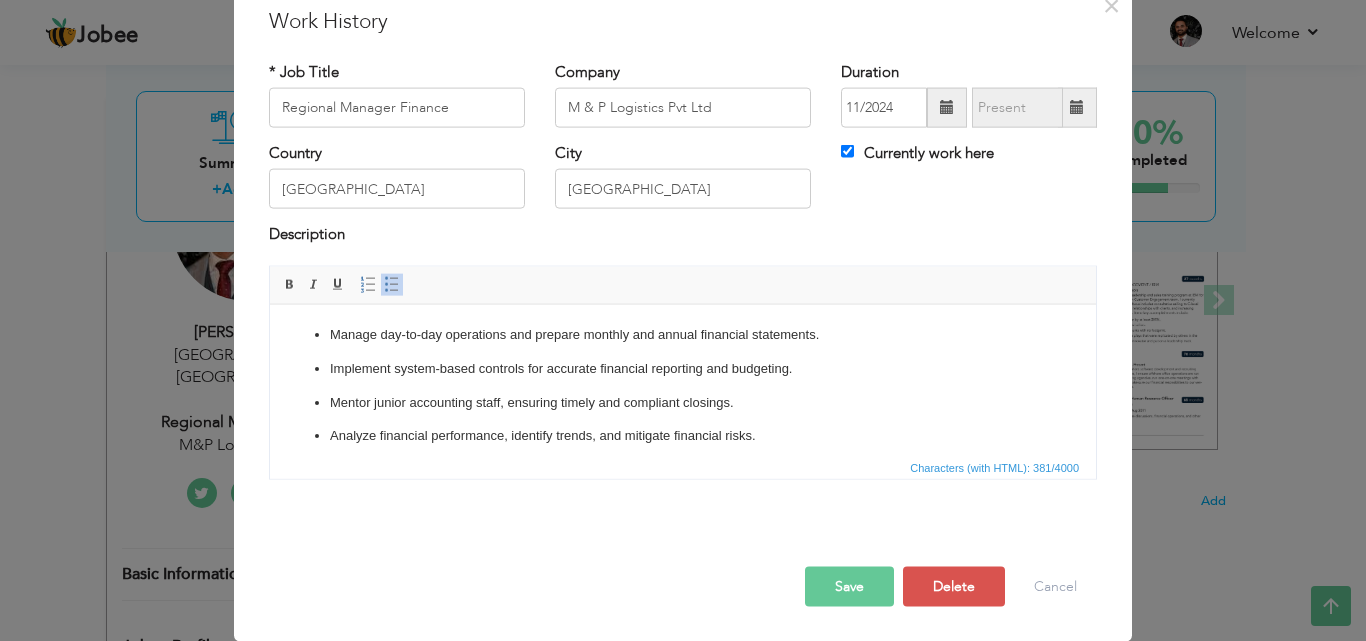 click on "Save" at bounding box center [849, 586] 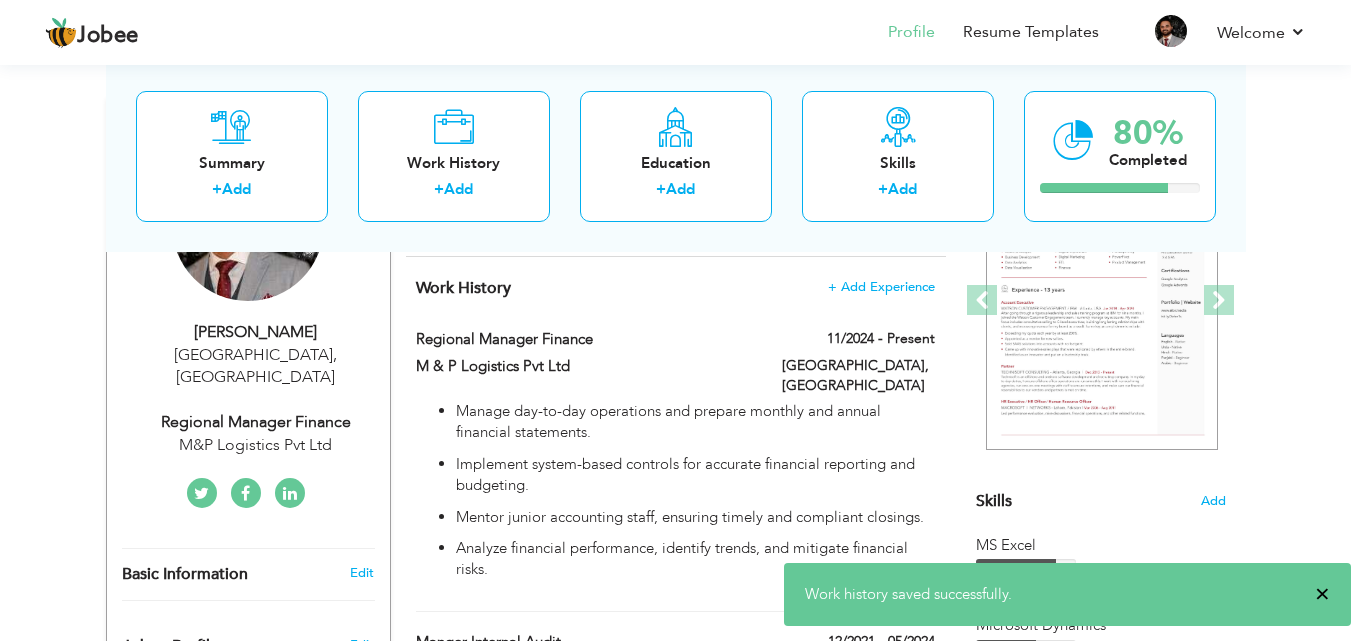 click on "×" at bounding box center [1322, 594] 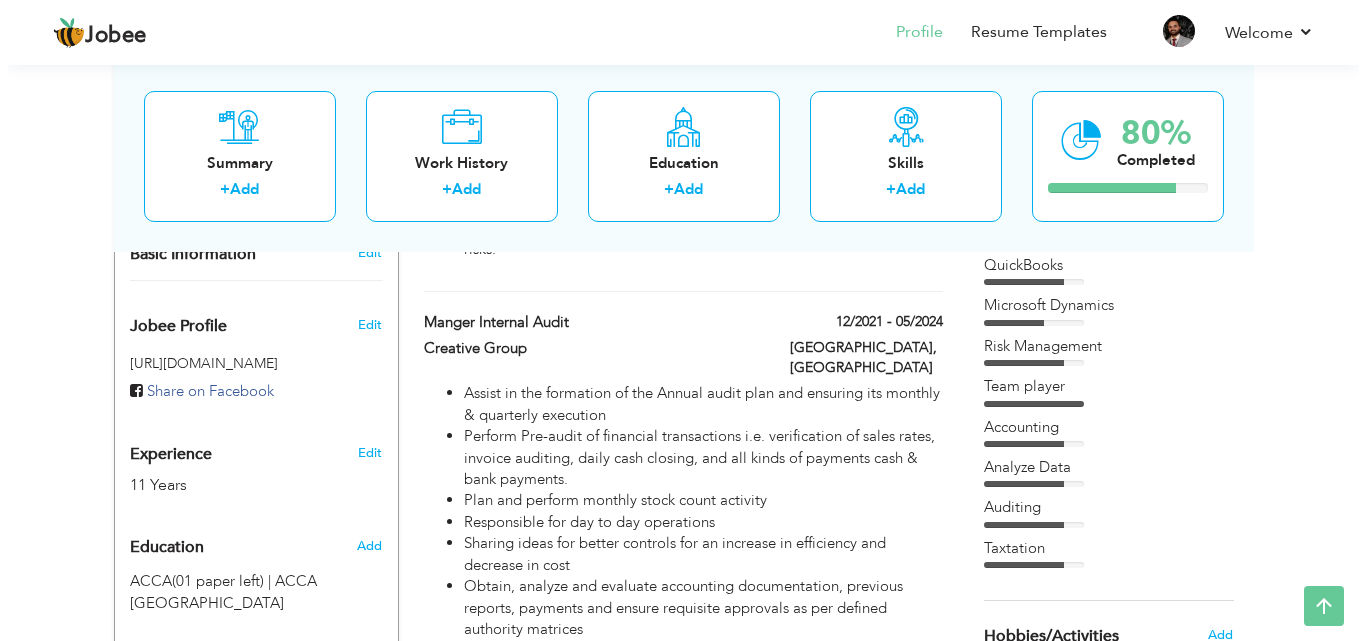 scroll, scrollTop: 639, scrollLeft: 0, axis: vertical 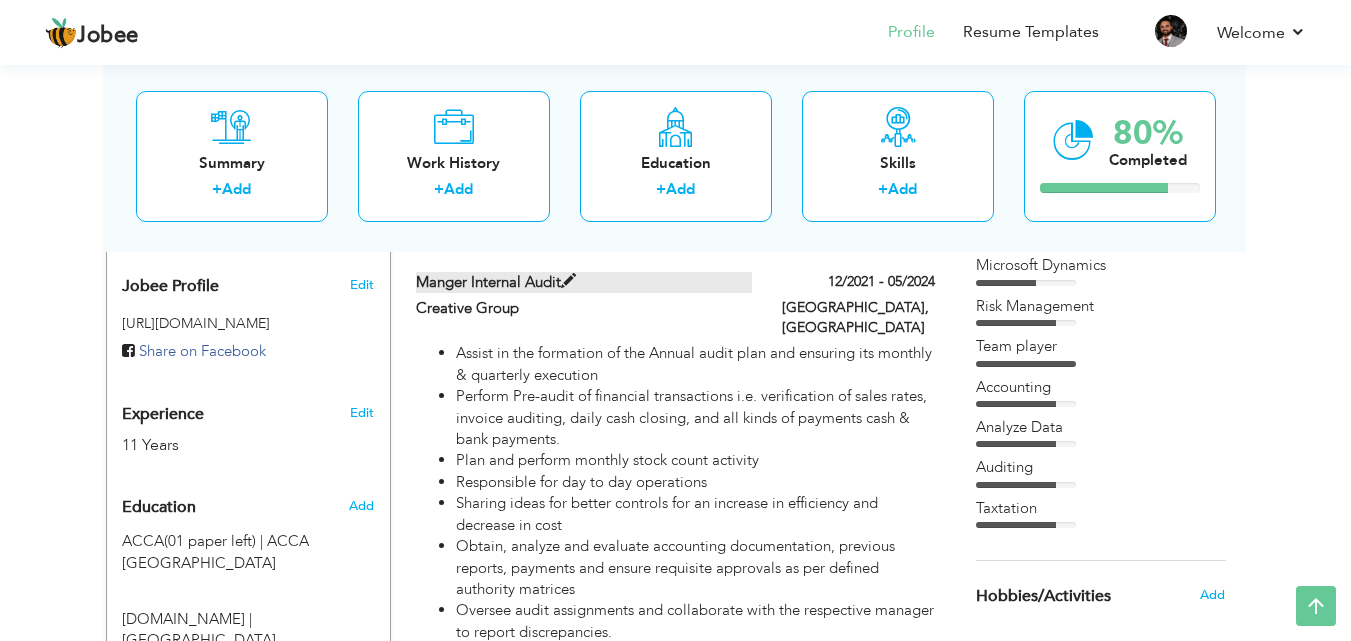 click at bounding box center [568, 281] 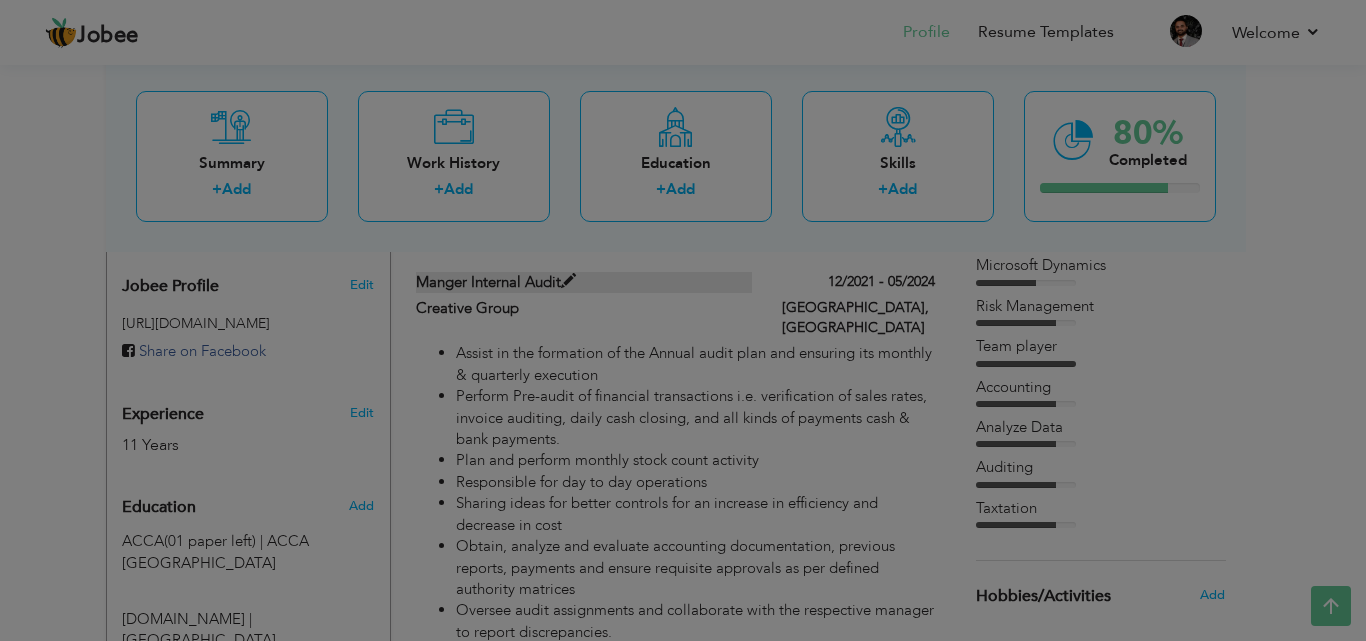 scroll, scrollTop: 0, scrollLeft: 0, axis: both 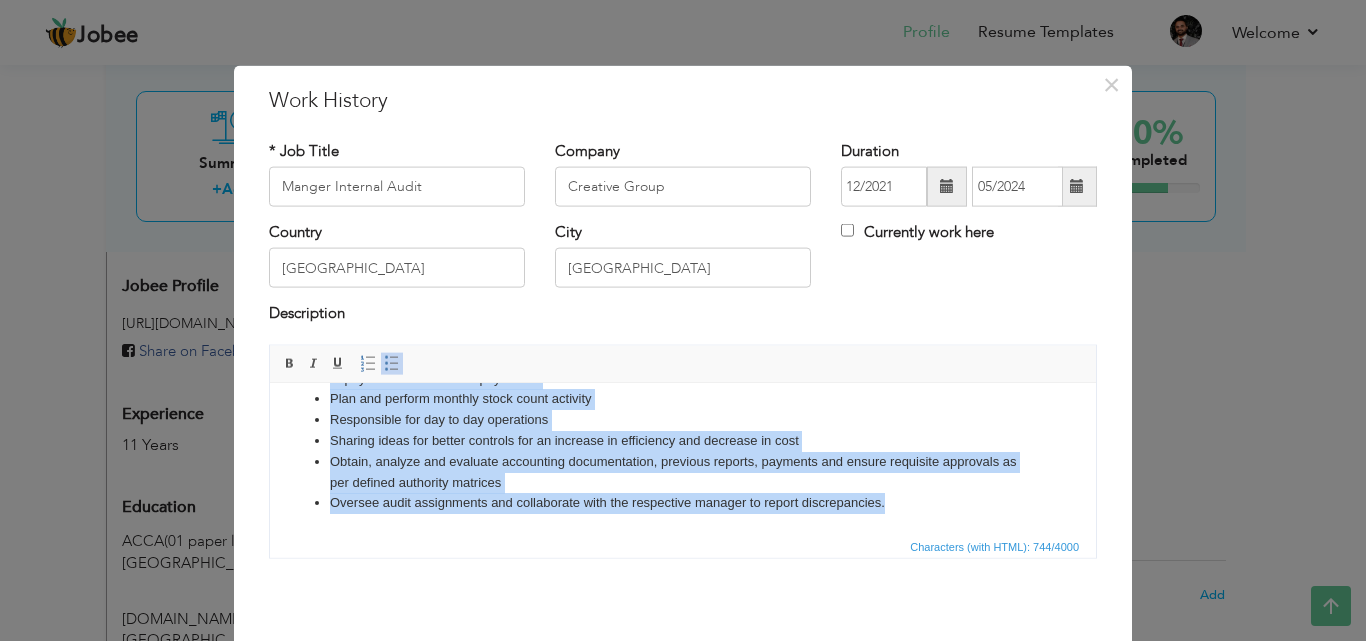 drag, startPoint x: 330, startPoint y: 410, endPoint x: 887, endPoint y: 580, distance: 582.365 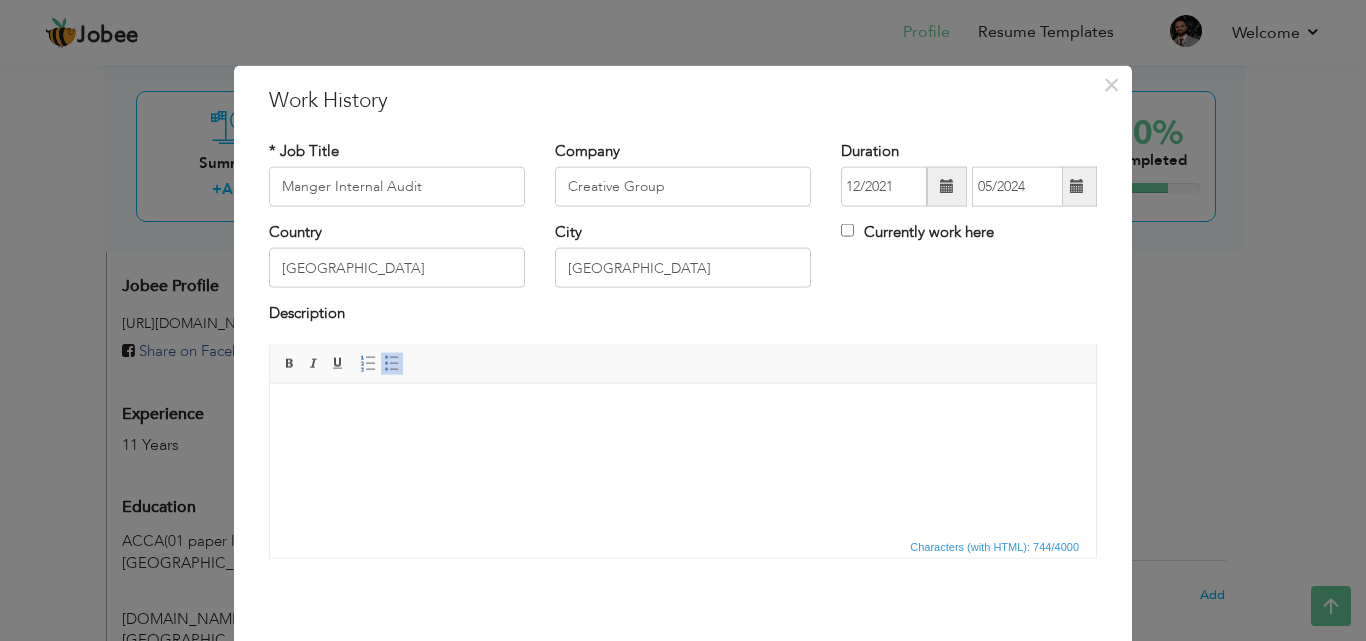 scroll, scrollTop: 0, scrollLeft: 0, axis: both 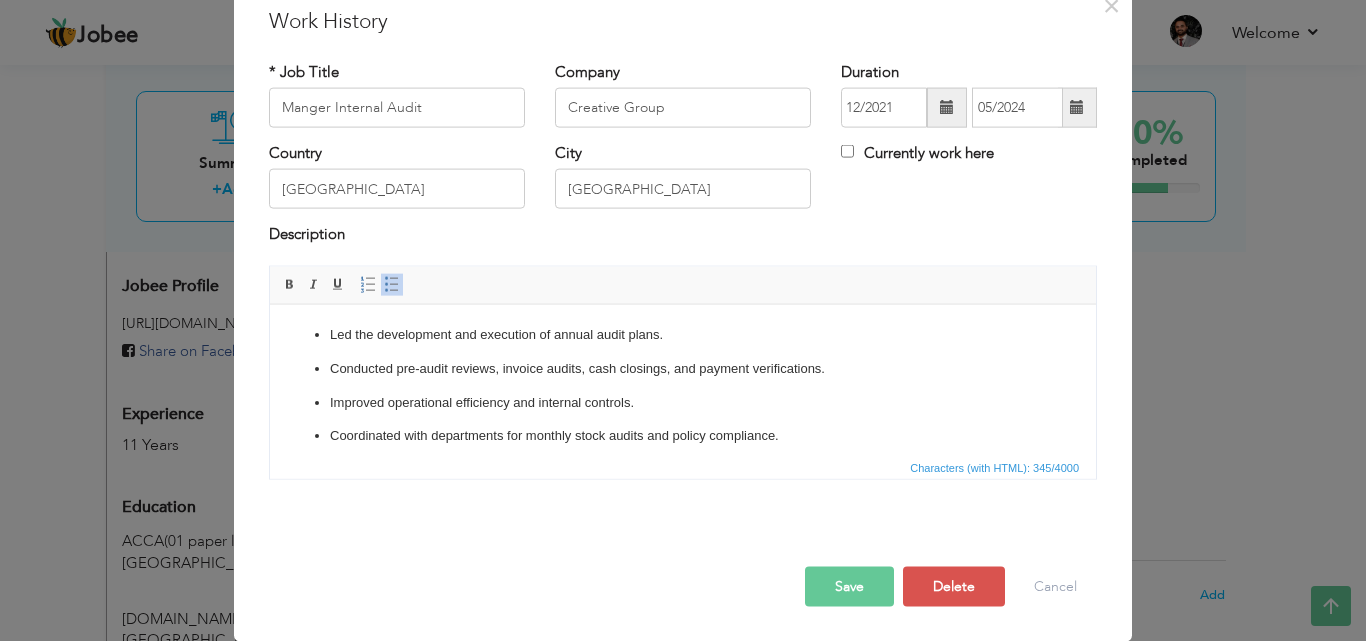 click on "Save" at bounding box center (849, 586) 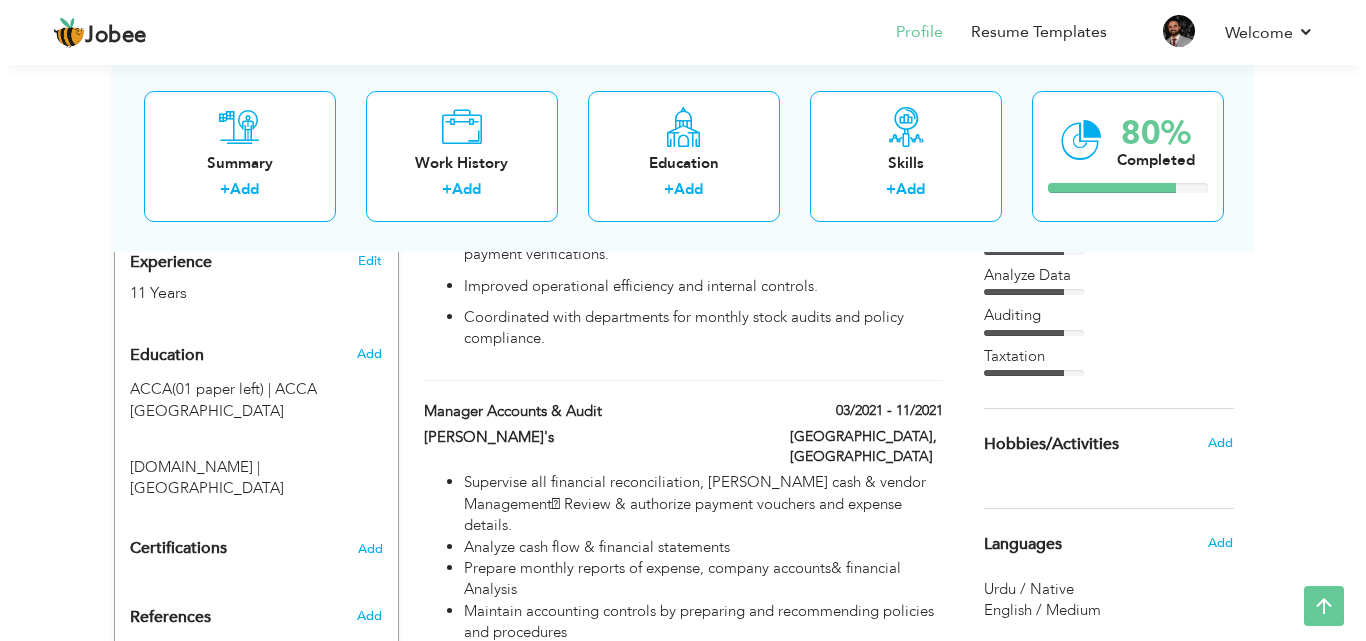 scroll, scrollTop: 807, scrollLeft: 0, axis: vertical 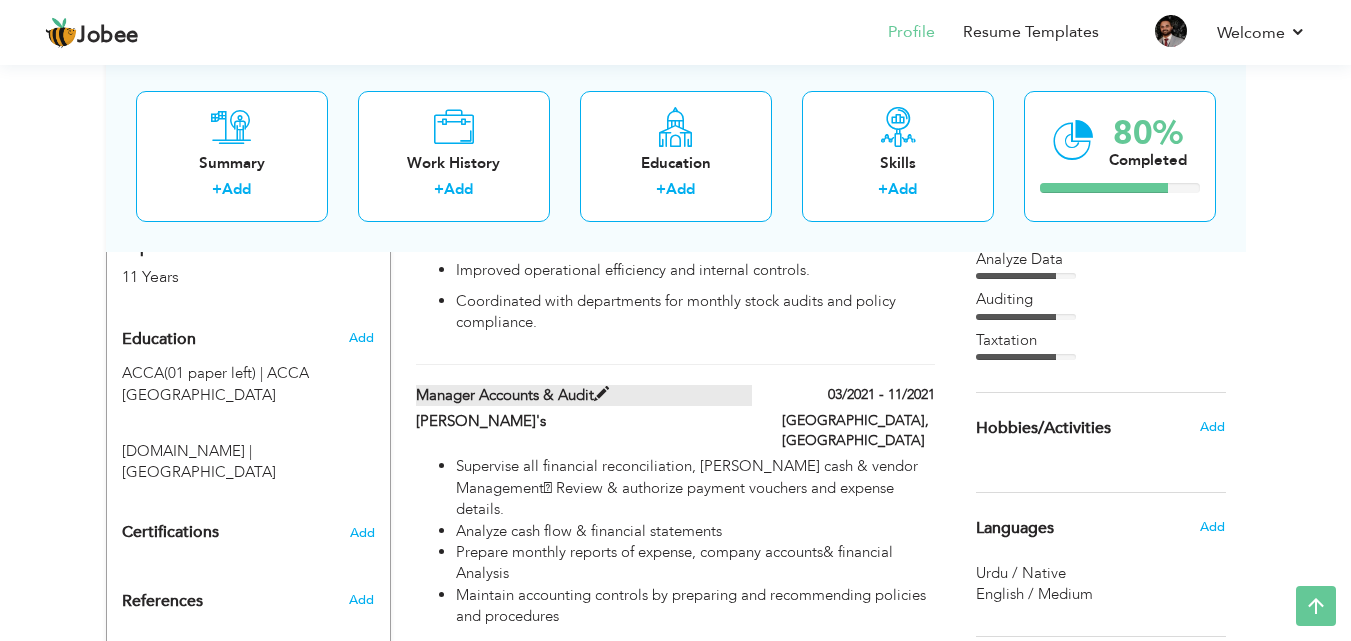 click at bounding box center (601, 394) 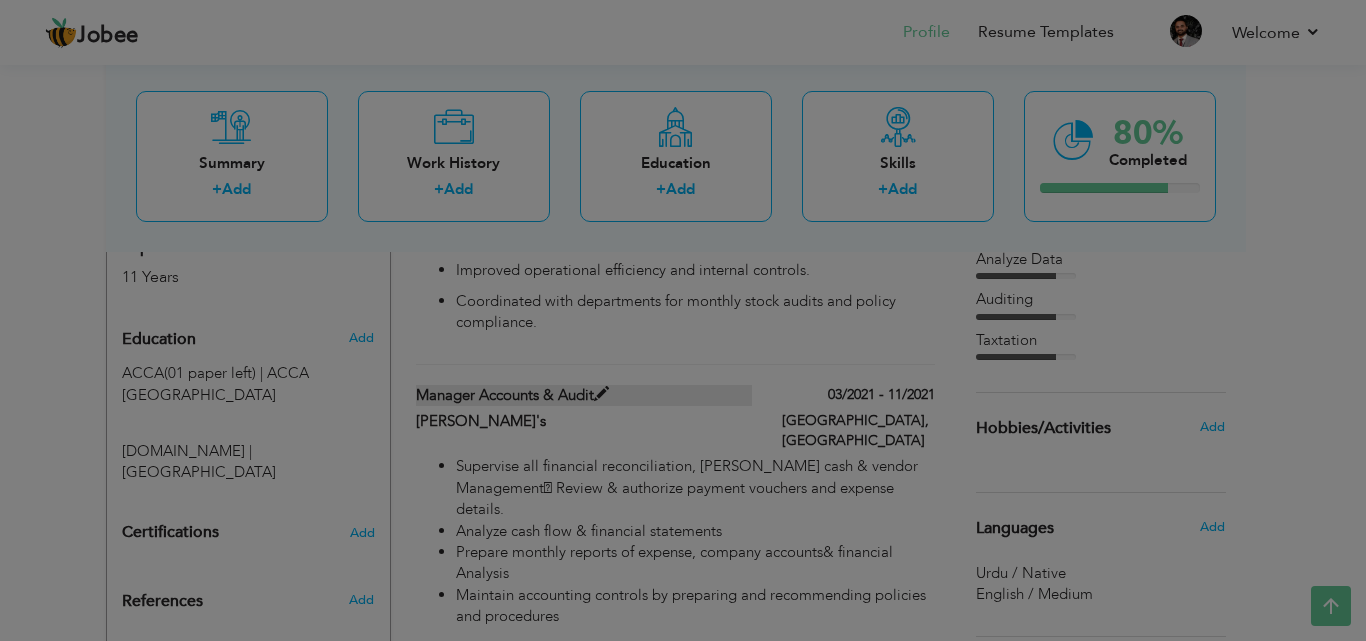 scroll, scrollTop: 0, scrollLeft: 0, axis: both 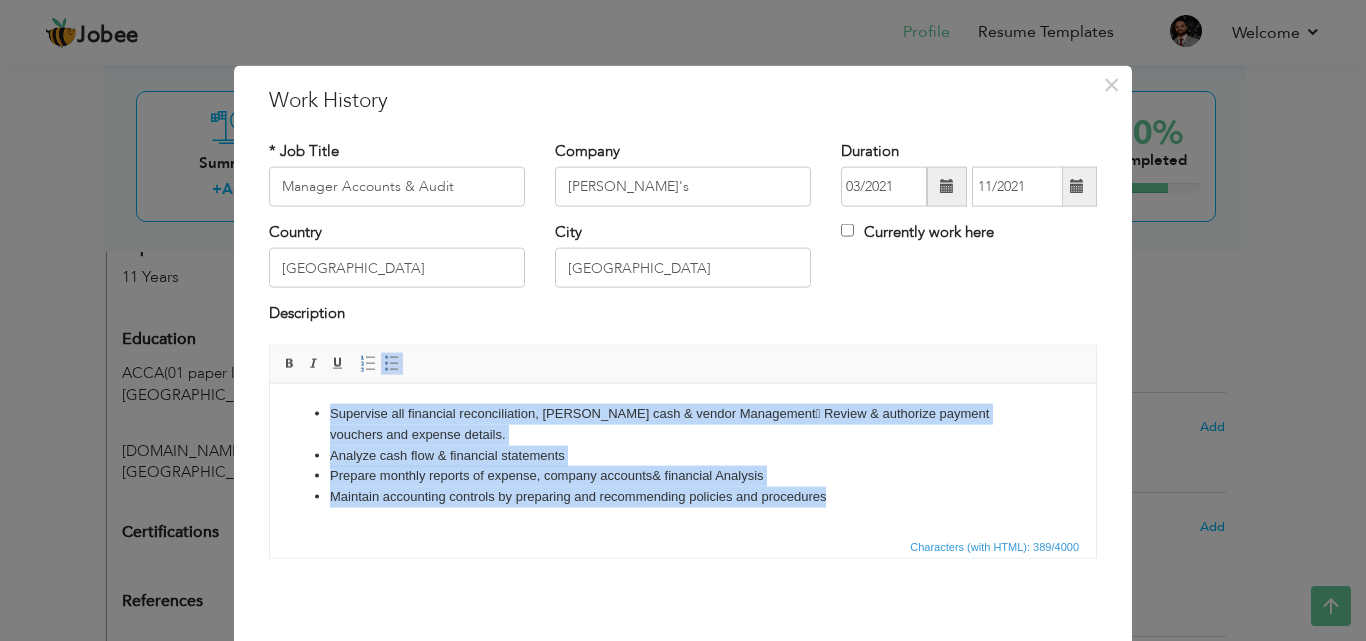 drag, startPoint x: 837, startPoint y: 503, endPoint x: 524, endPoint y: 788, distance: 423.3131 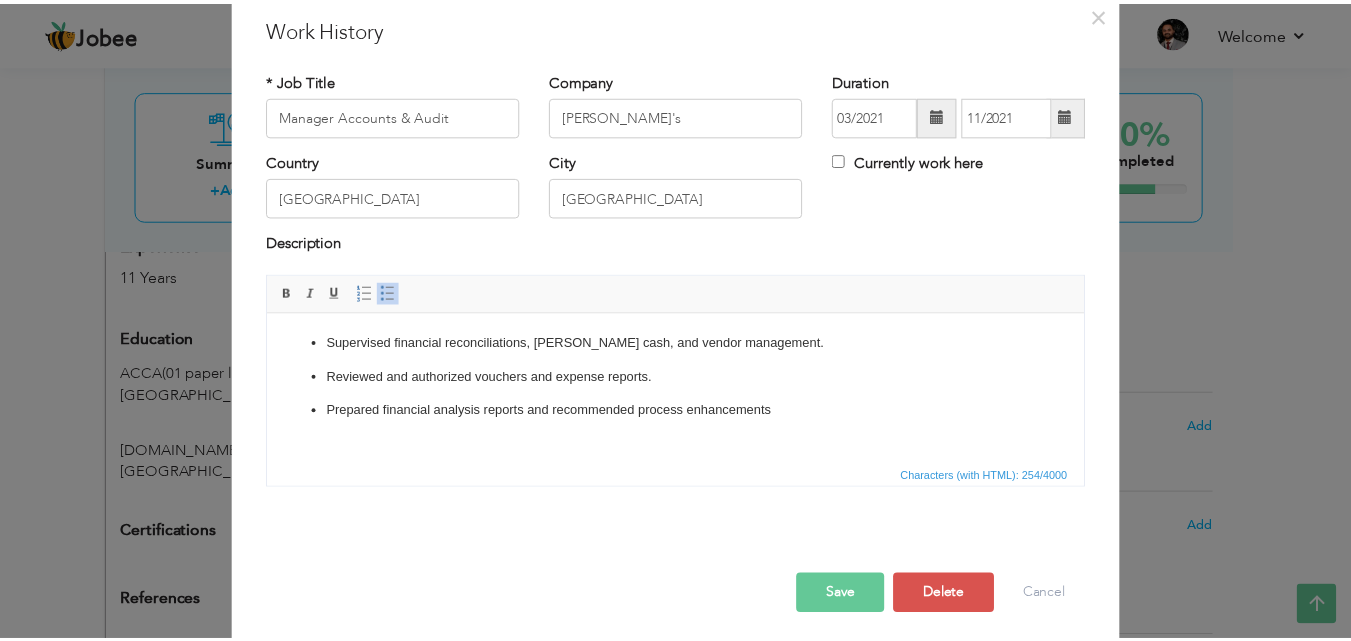 scroll, scrollTop: 79, scrollLeft: 0, axis: vertical 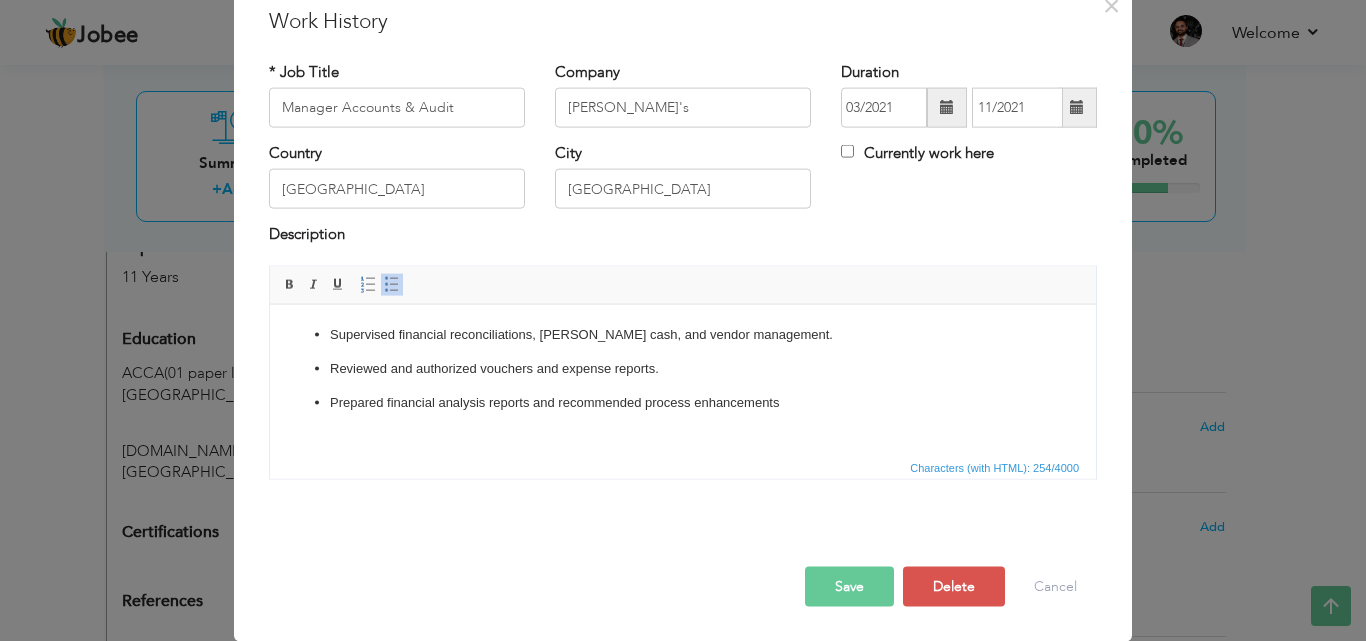 click on "Save" at bounding box center (849, 586) 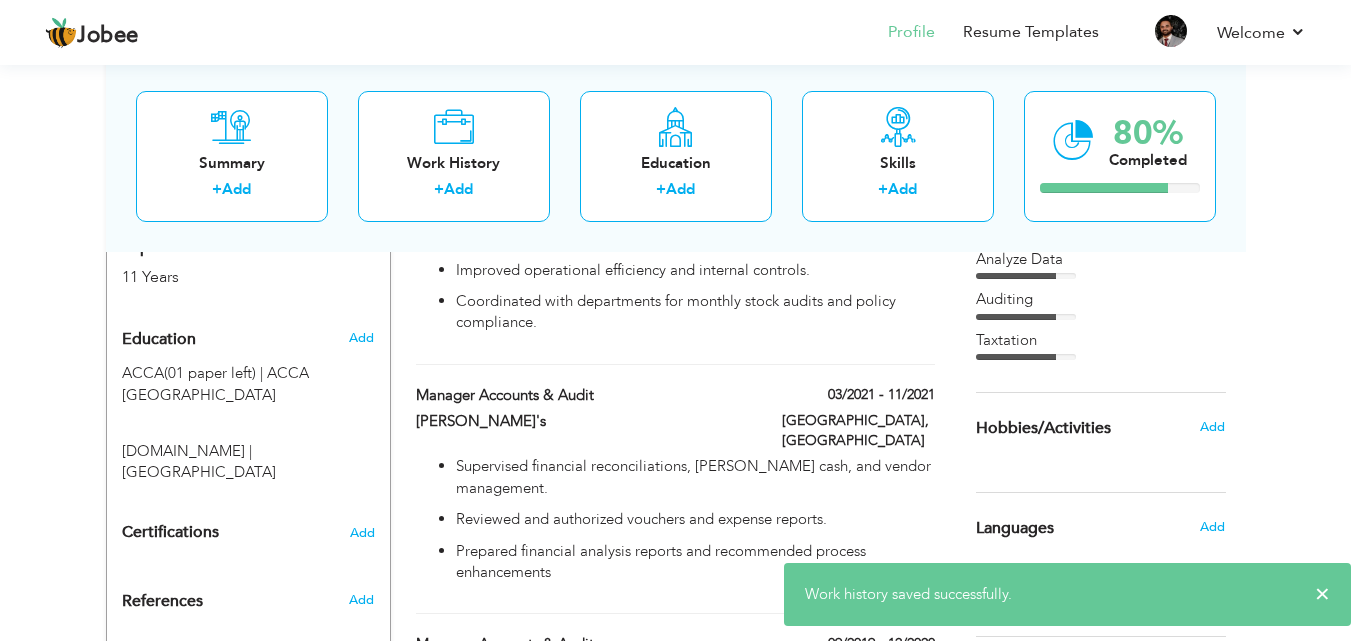 scroll, scrollTop: 1367, scrollLeft: 0, axis: vertical 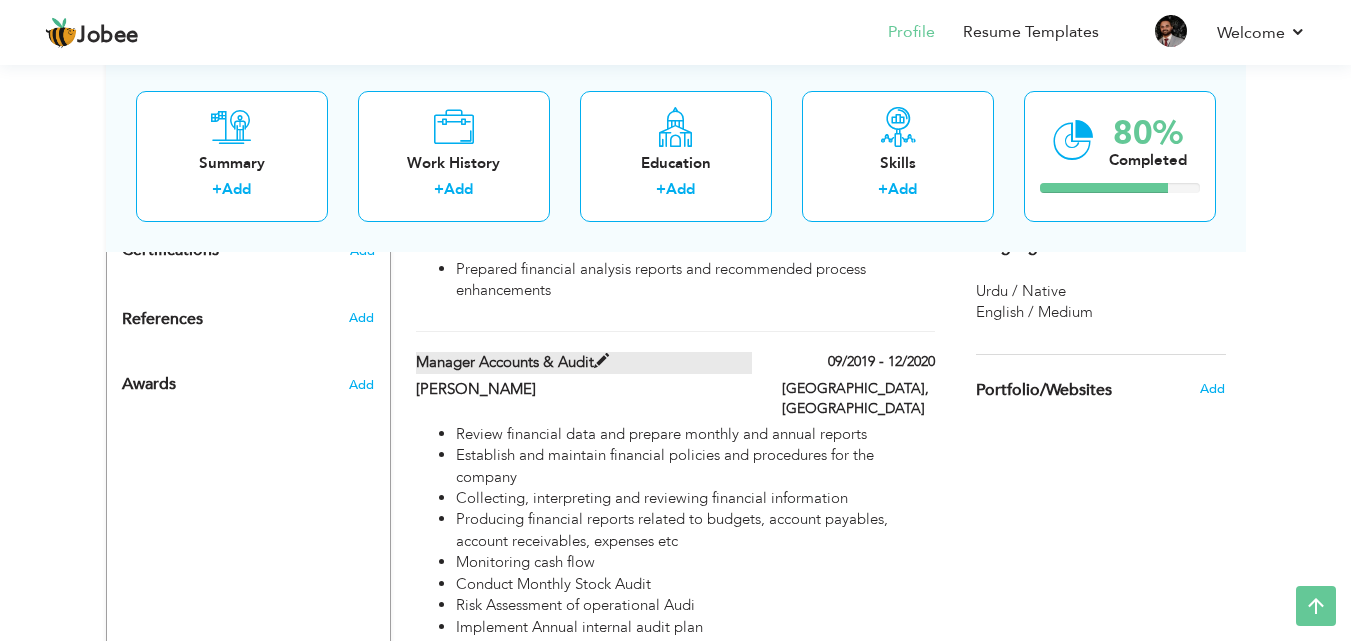 click at bounding box center (601, 361) 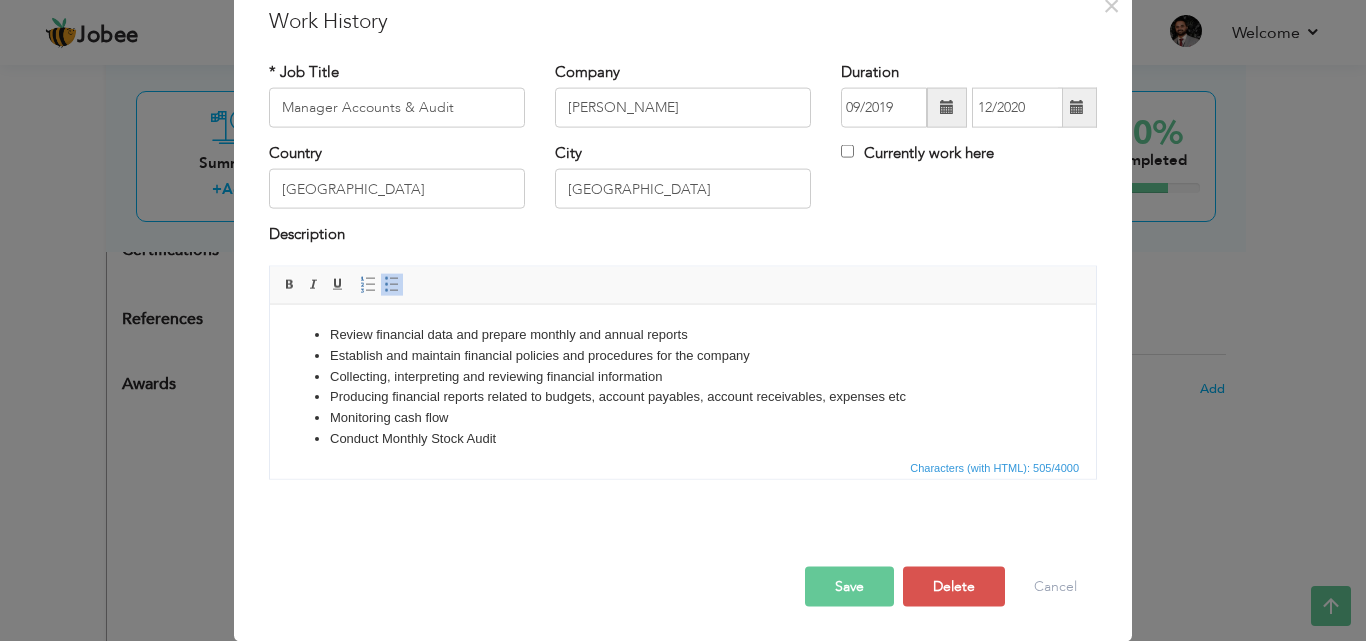 scroll, scrollTop: 0, scrollLeft: 0, axis: both 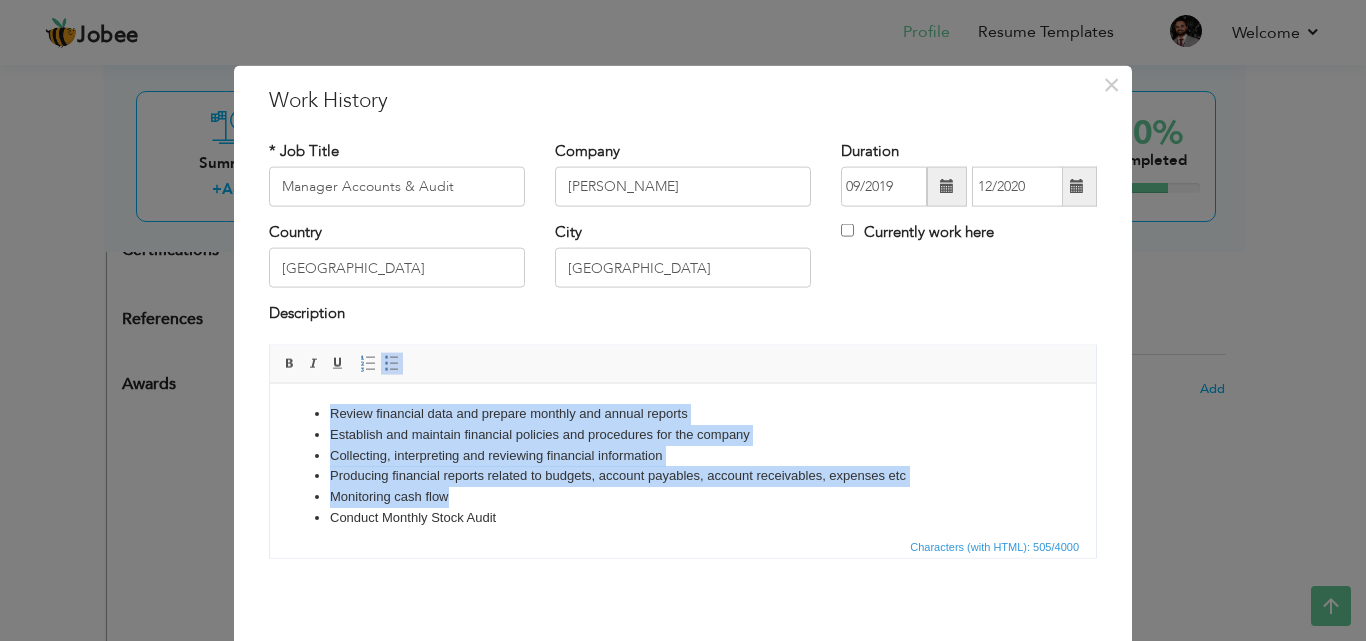 drag, startPoint x: 453, startPoint y: 493, endPoint x: 286, endPoint y: 404, distance: 189.2353 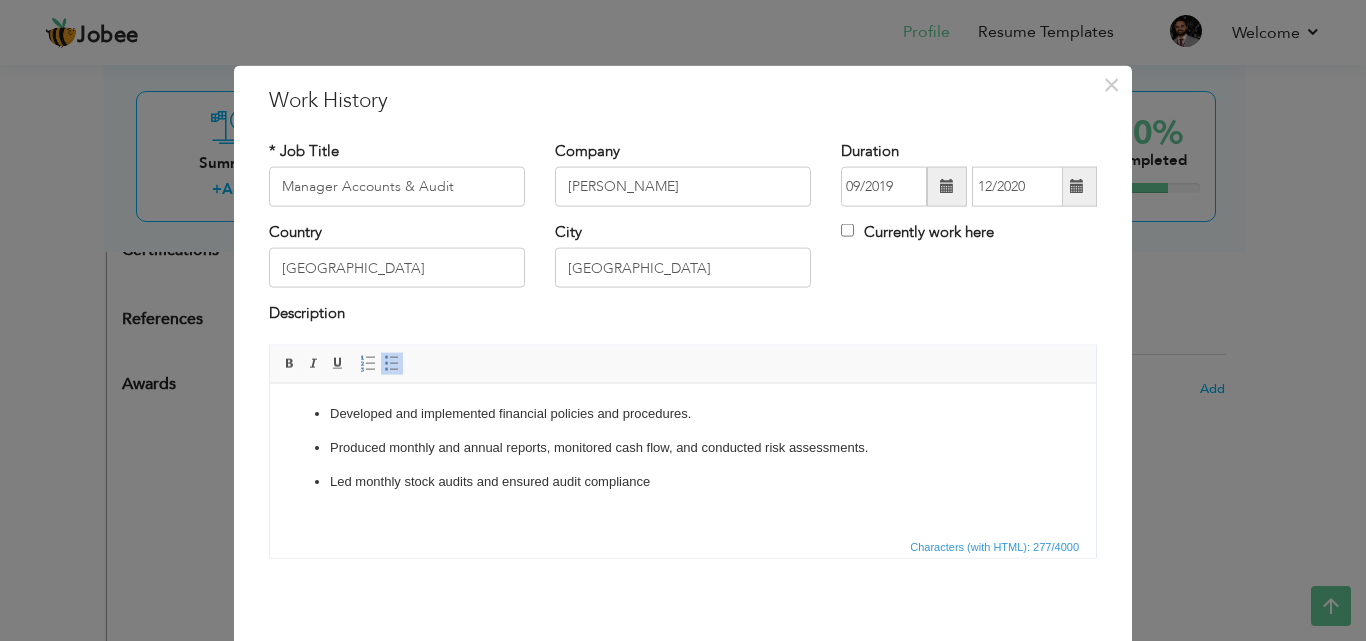 click on "Led monthly stock audits and ensured audit compliance ​​​​​​​" at bounding box center [683, 502] 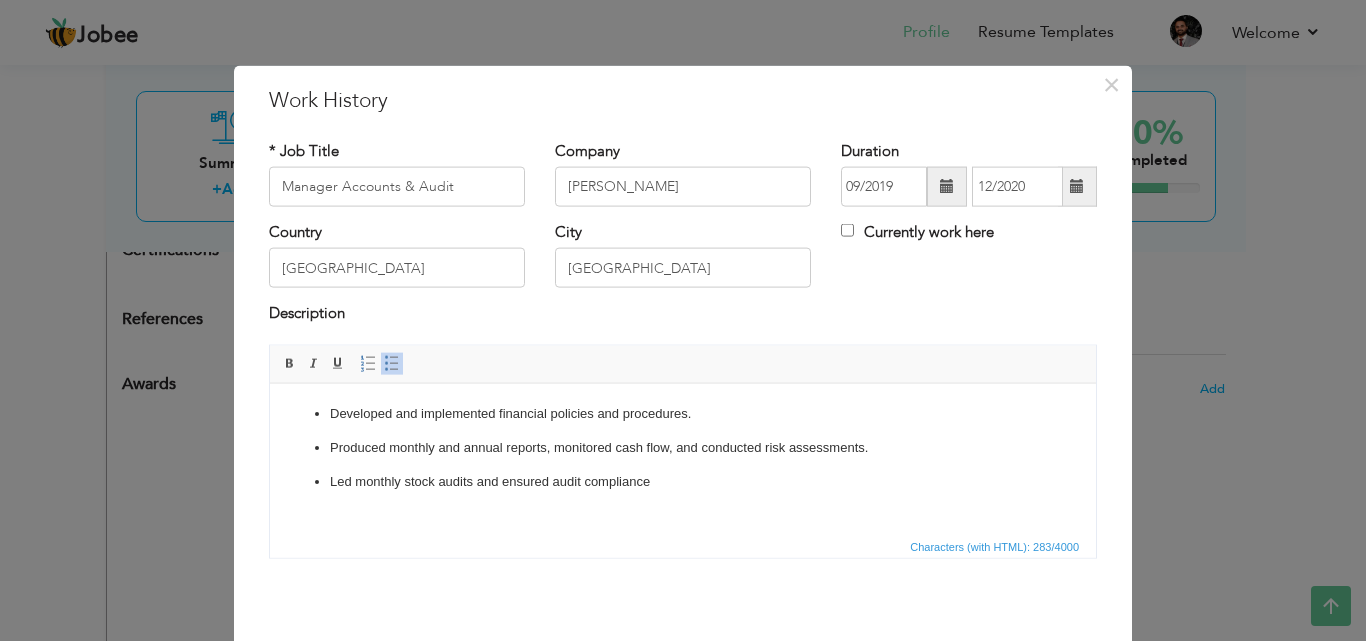 click at bounding box center [392, 363] 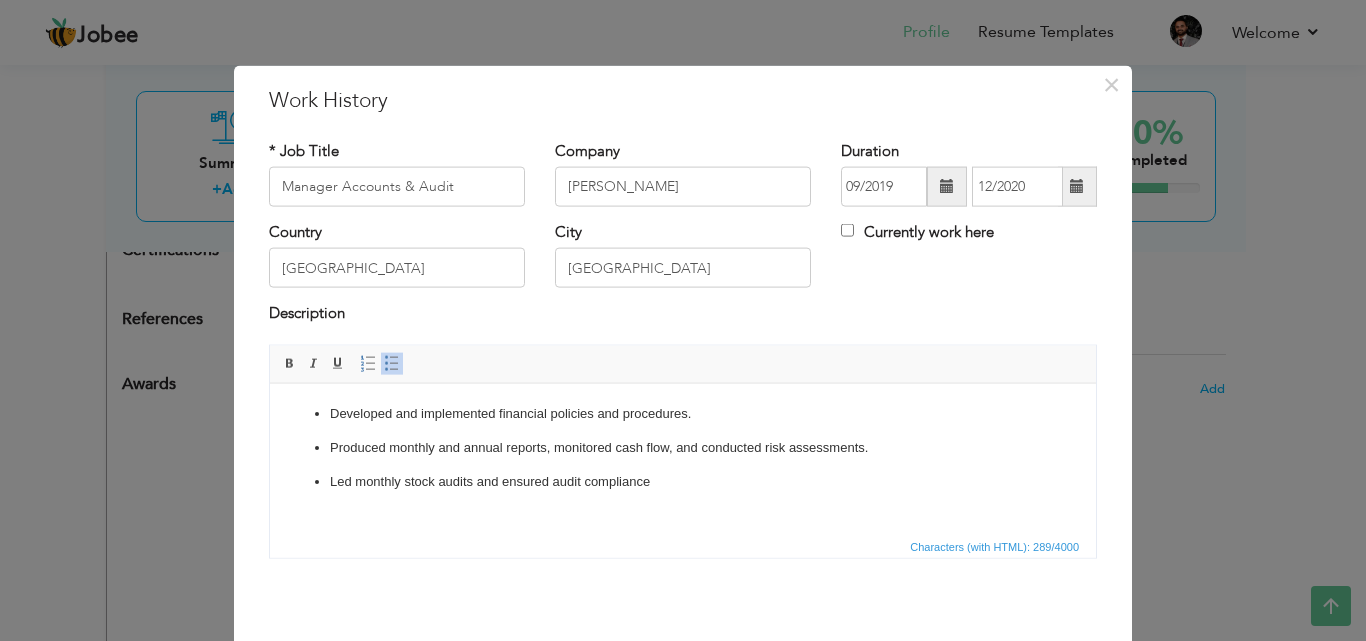 click at bounding box center (392, 363) 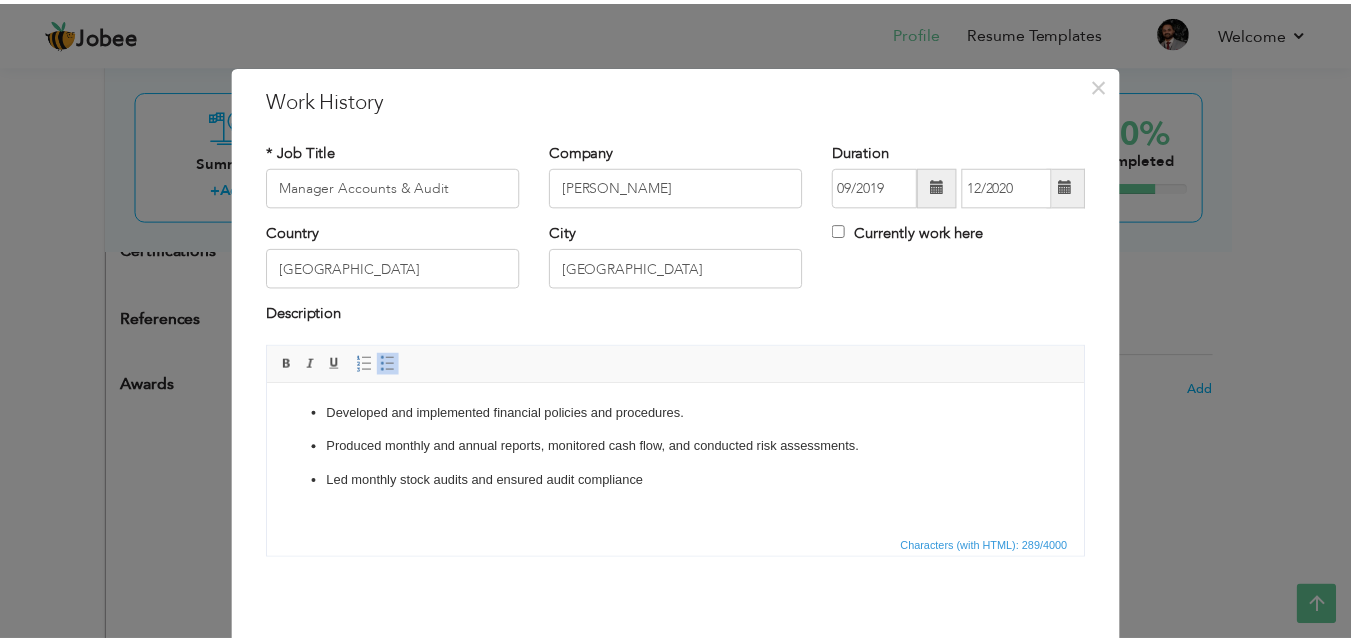 scroll, scrollTop: 79, scrollLeft: 0, axis: vertical 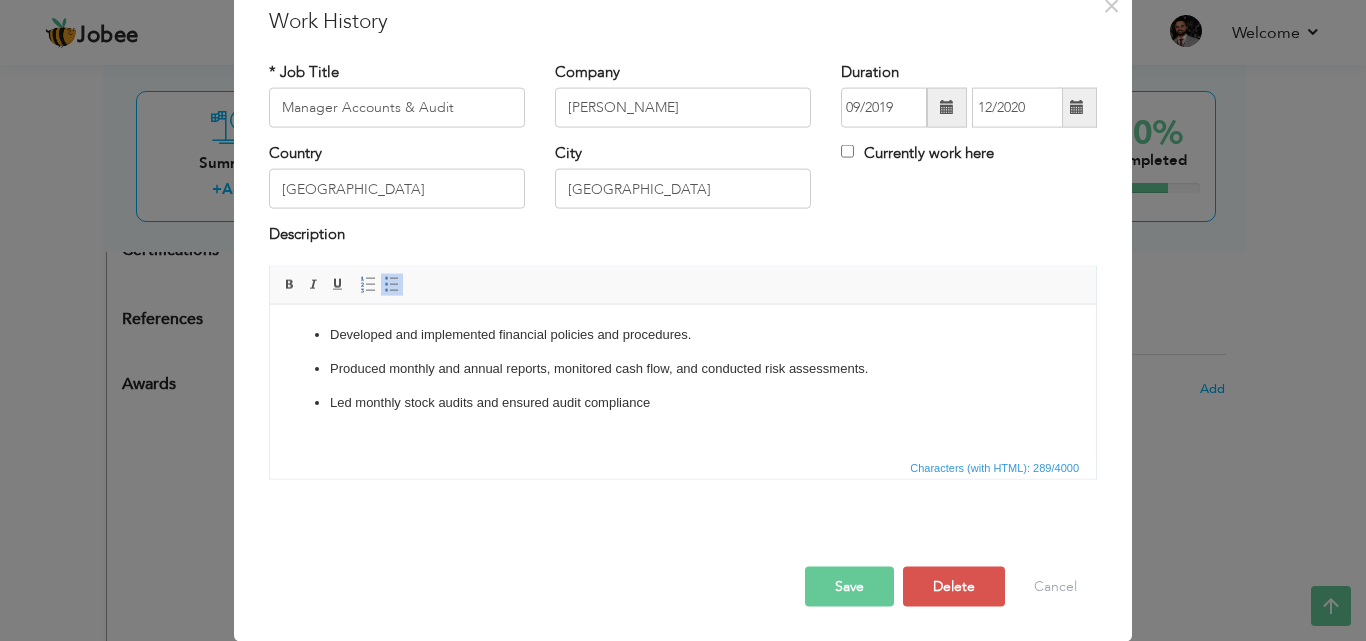 click on "Save" at bounding box center [849, 586] 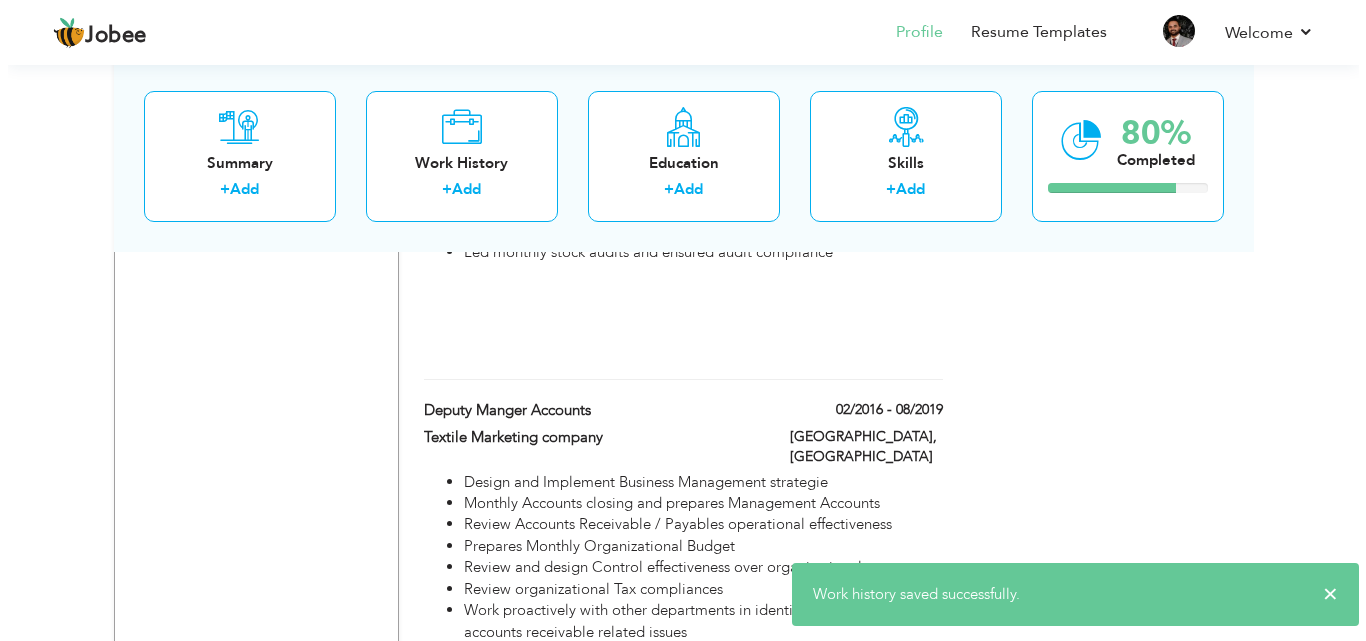 scroll, scrollTop: 1359, scrollLeft: 0, axis: vertical 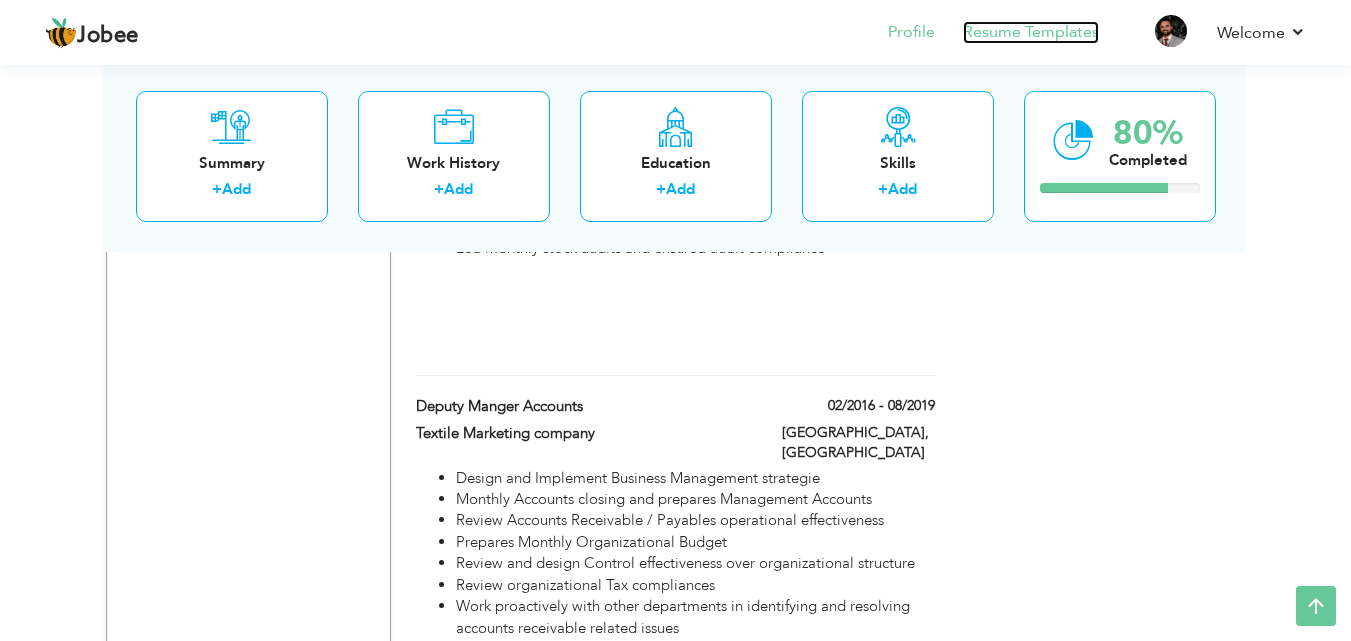 click on "Resume Templates" at bounding box center [1031, 32] 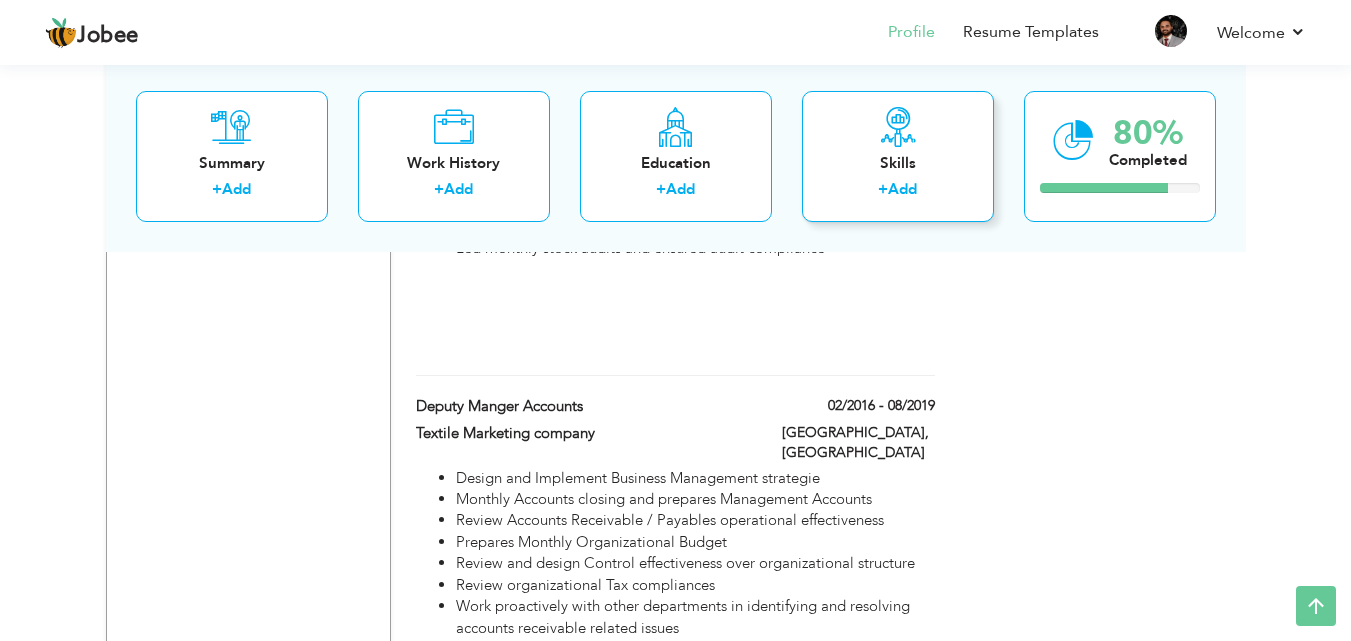 click on "Skills
+  Add" at bounding box center (898, 155) 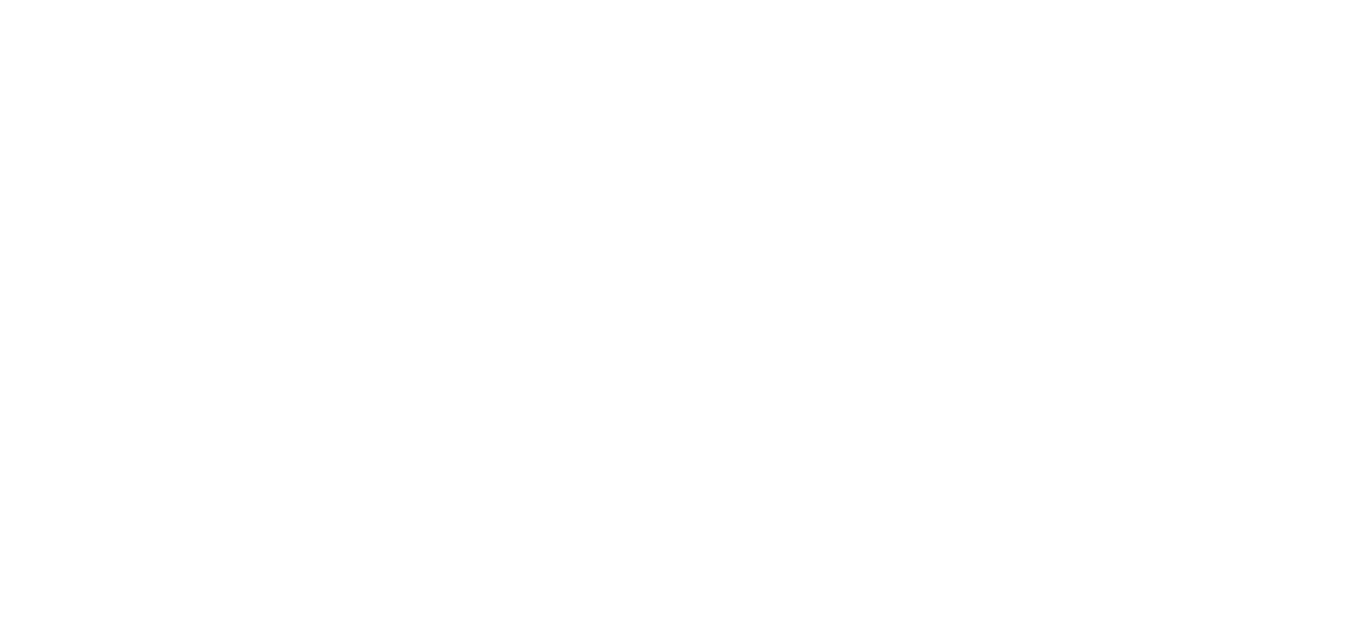 scroll, scrollTop: 0, scrollLeft: 0, axis: both 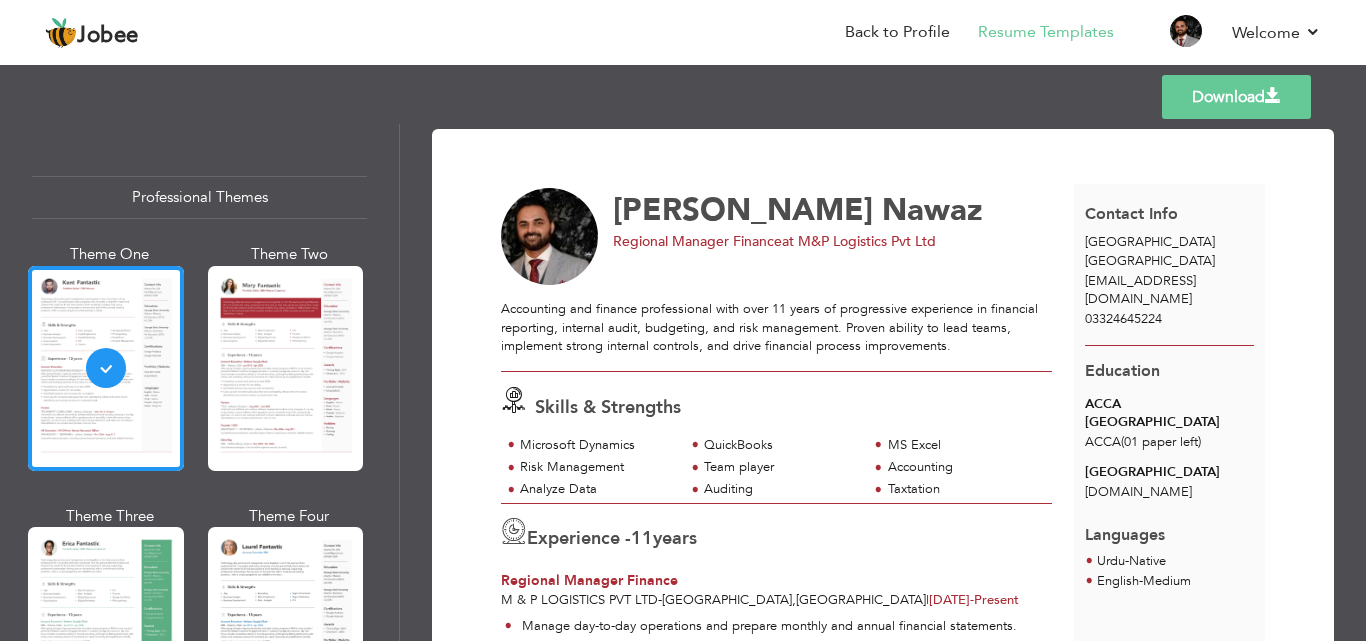 drag, startPoint x: 1357, startPoint y: 174, endPoint x: 1365, endPoint y: 237, distance: 63.505905 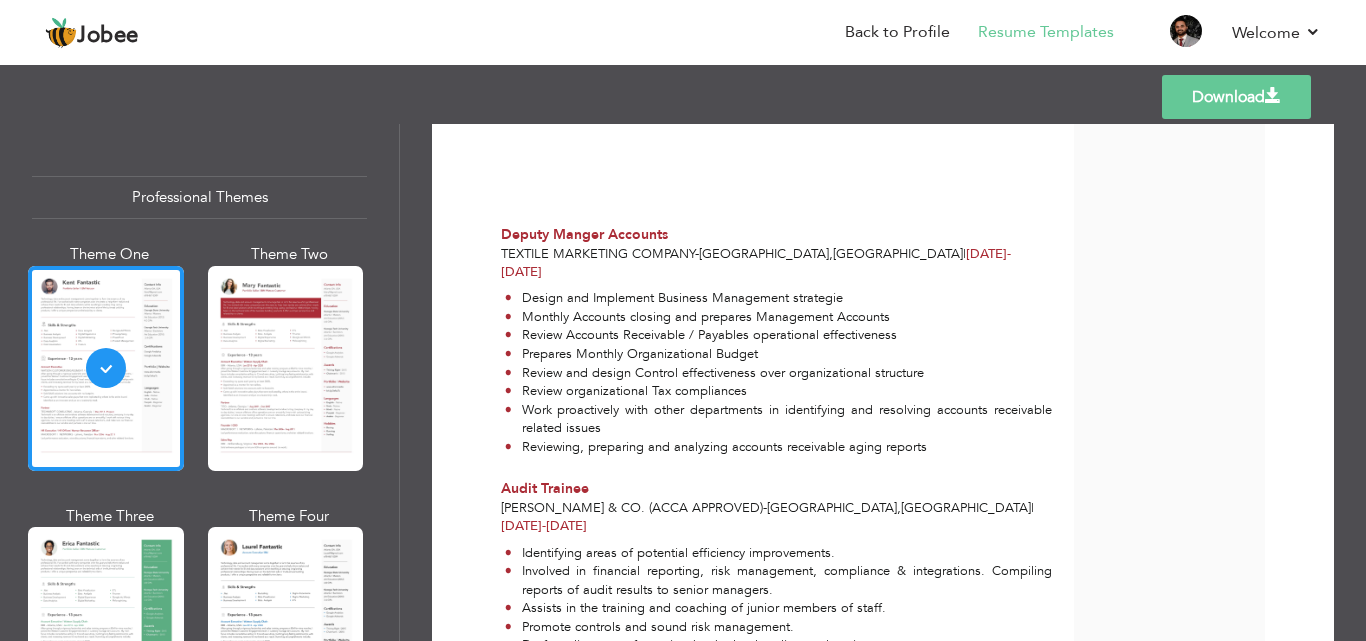scroll, scrollTop: 1159, scrollLeft: 0, axis: vertical 